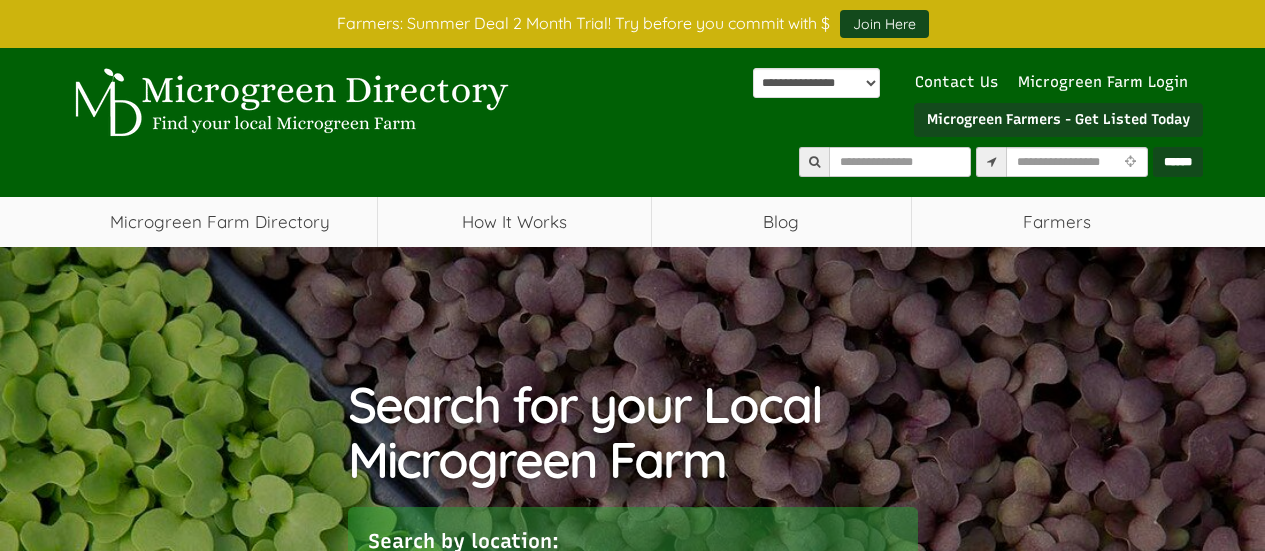scroll, scrollTop: 0, scrollLeft: 0, axis: both 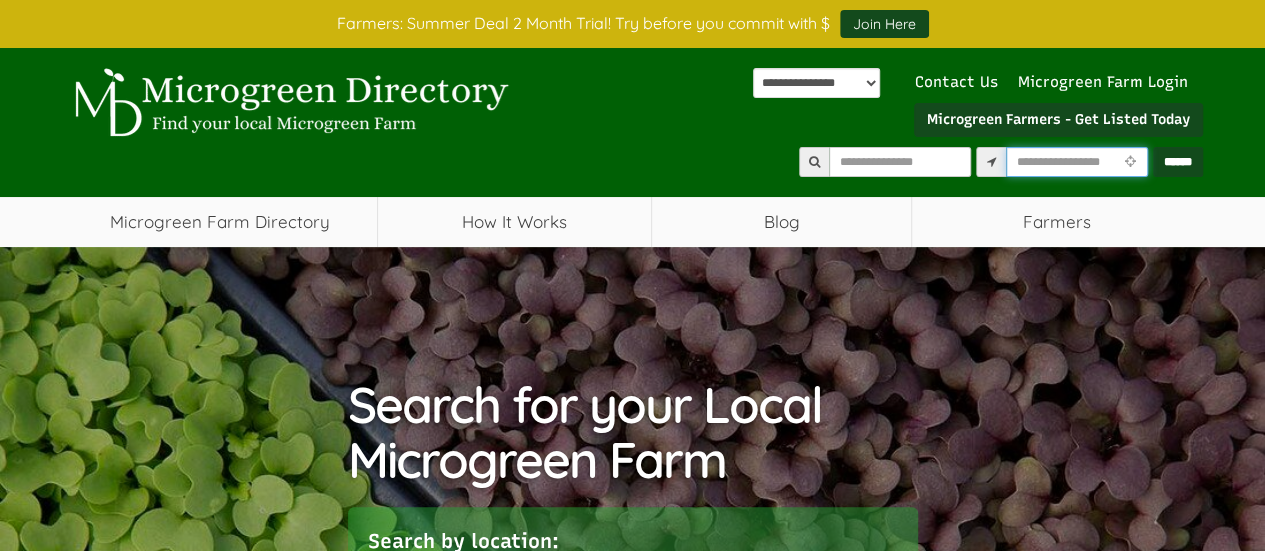 click at bounding box center (1077, 162) 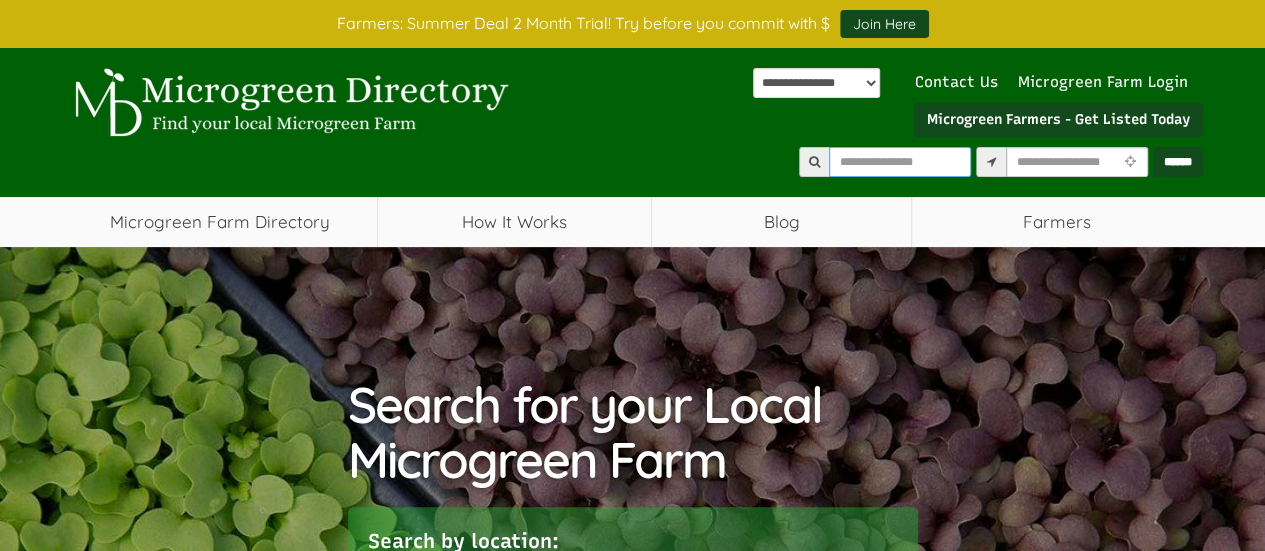 click at bounding box center (900, 162) 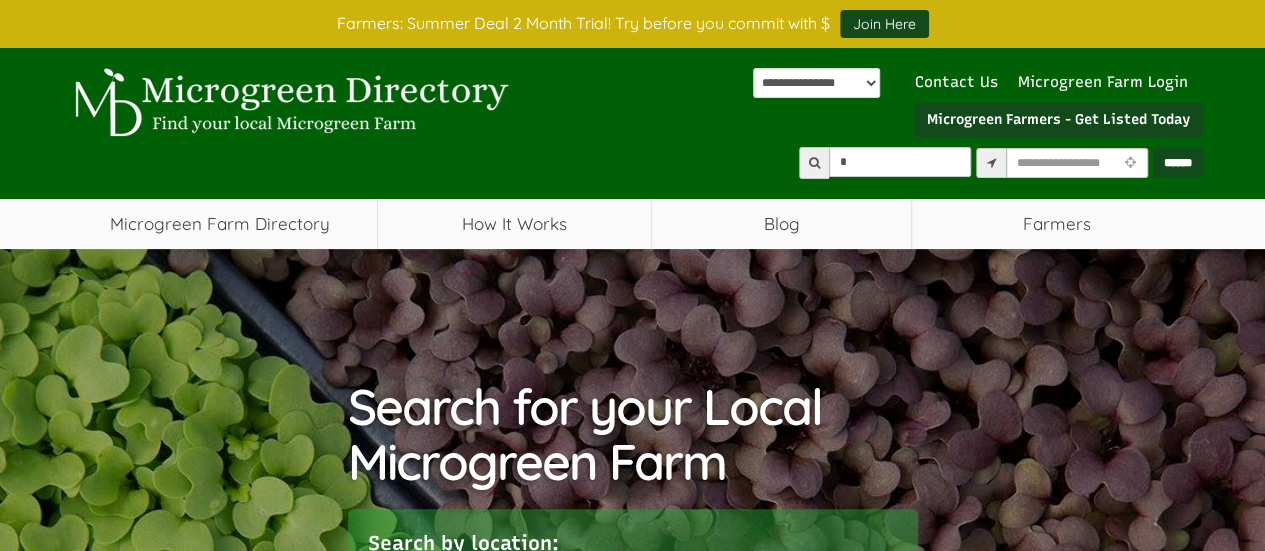 type on "*" 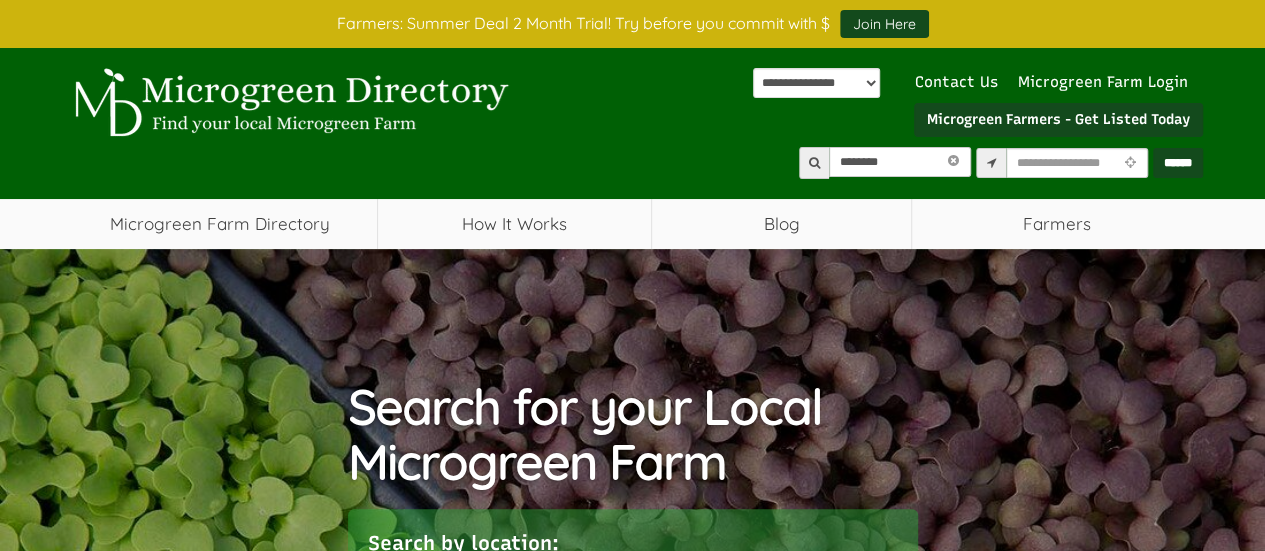 click on "******" at bounding box center [1178, 163] 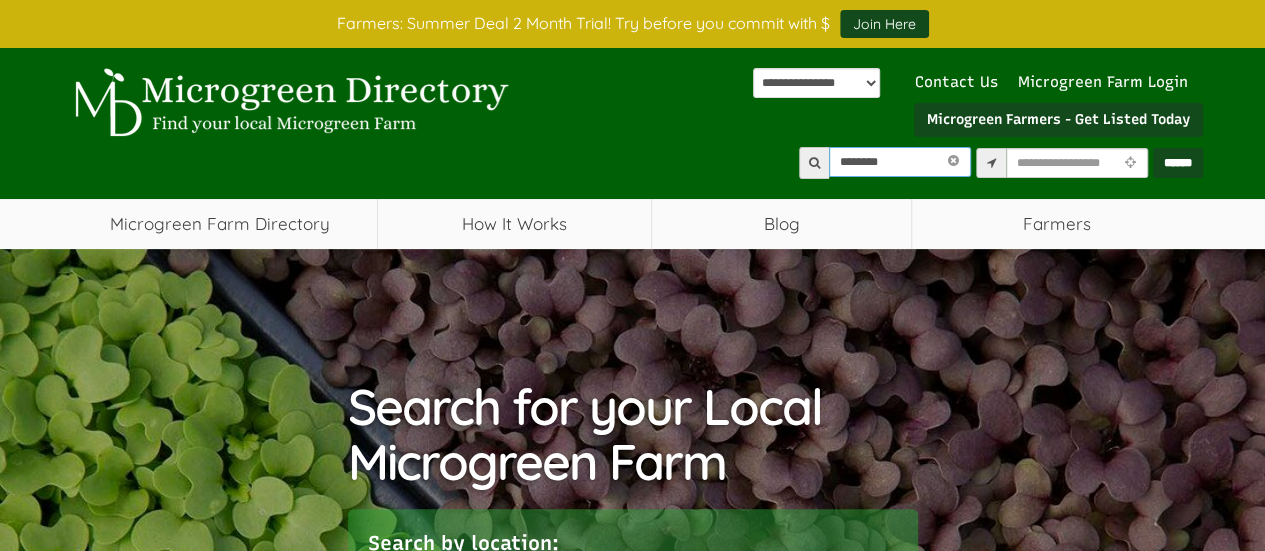 click on "********" at bounding box center (900, 162) 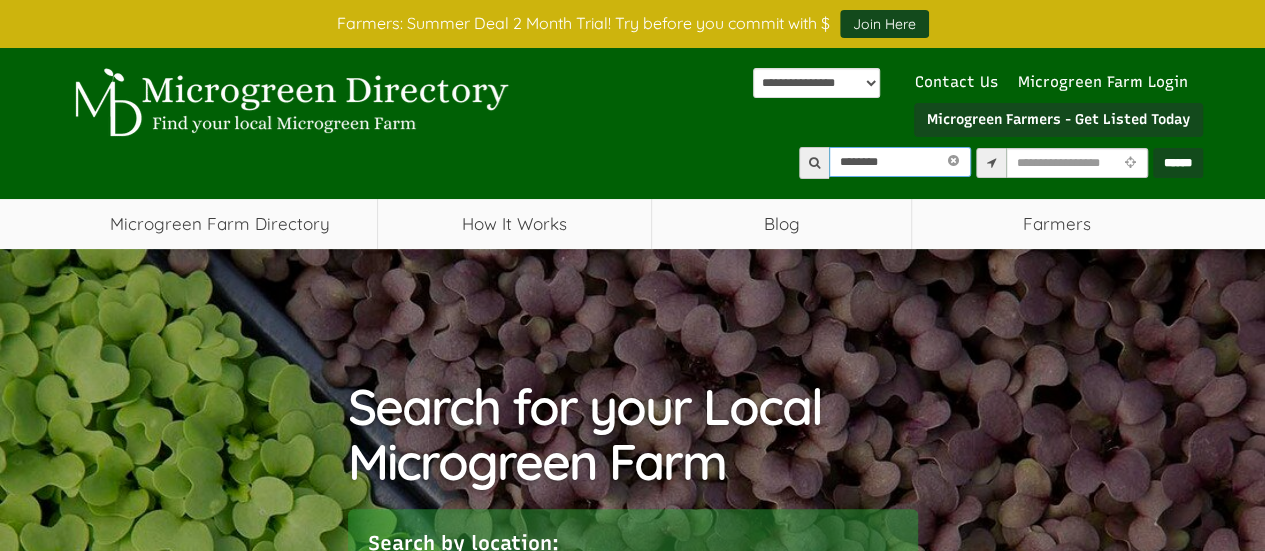 click on "********" at bounding box center (900, 162) 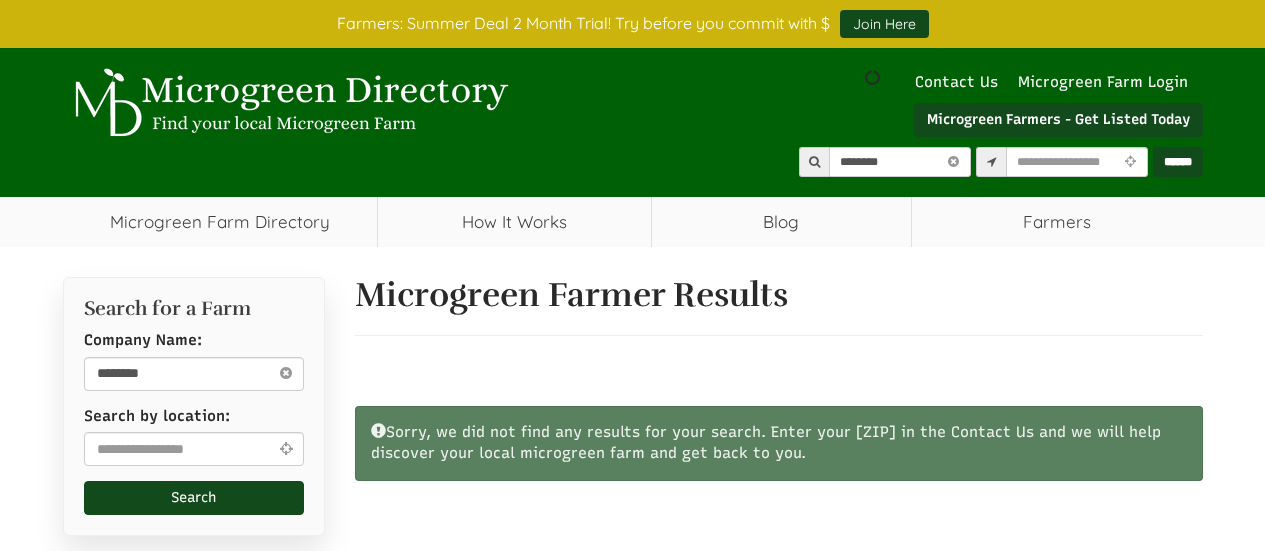 scroll, scrollTop: 0, scrollLeft: 0, axis: both 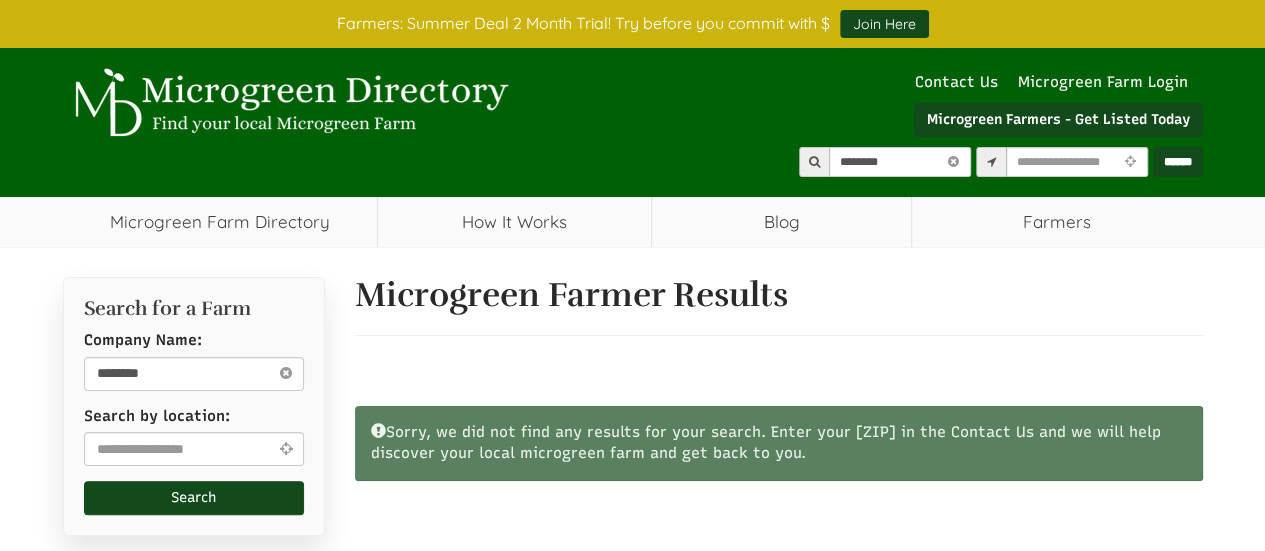 select 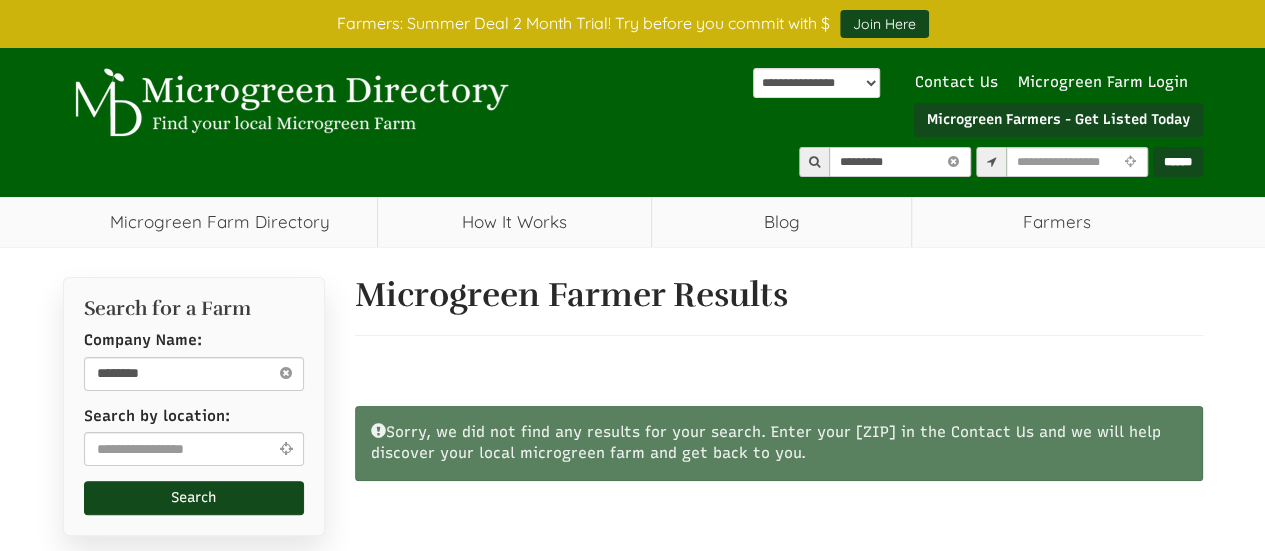 type on "*********" 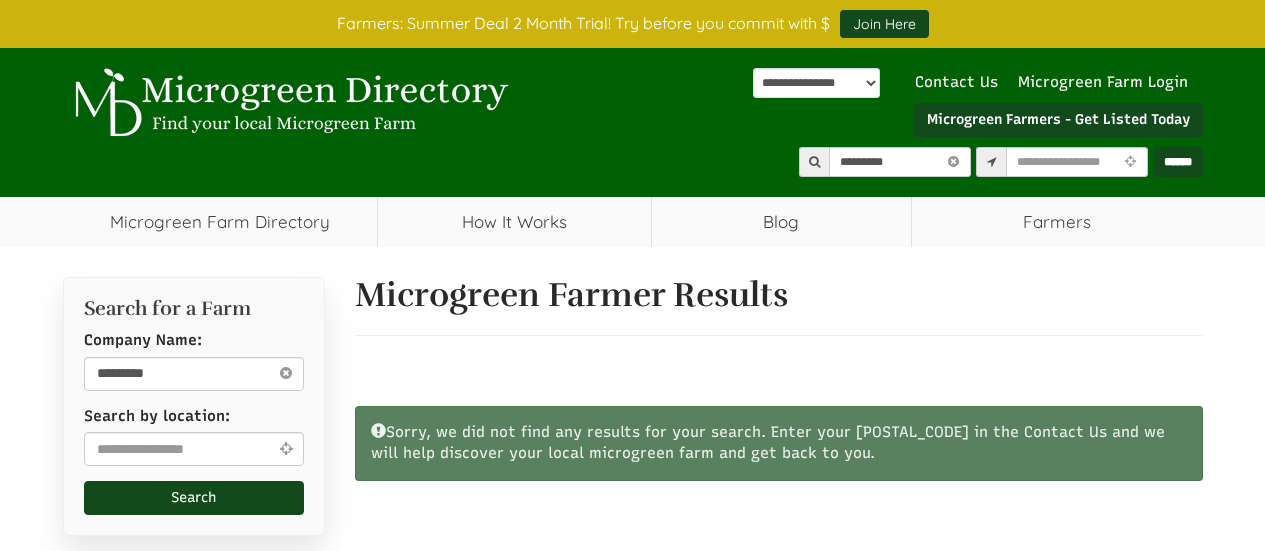 scroll, scrollTop: 0, scrollLeft: 0, axis: both 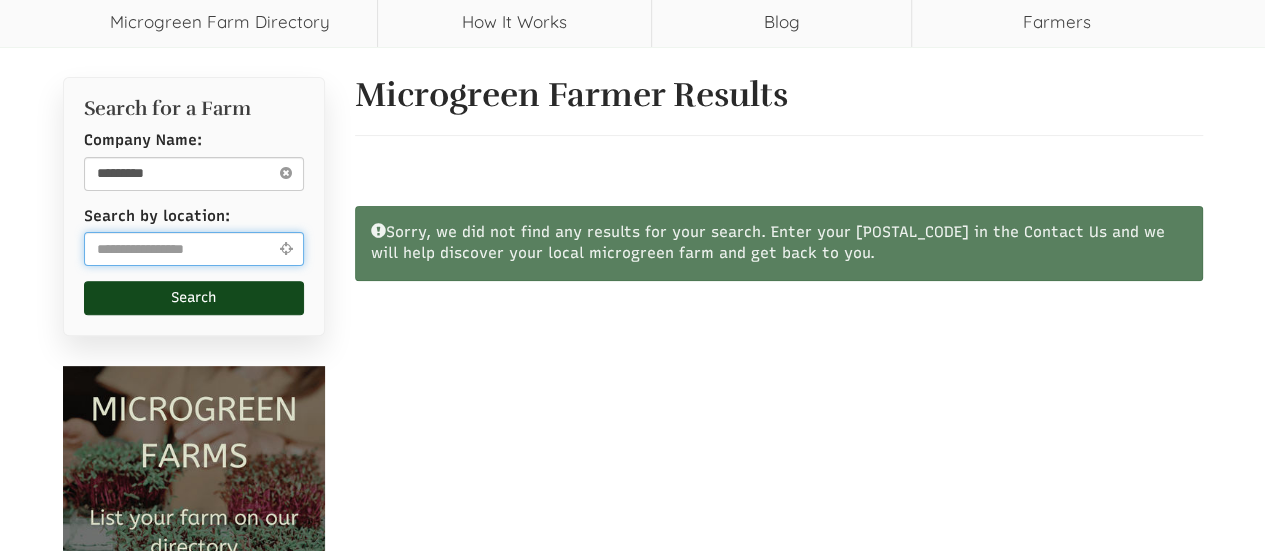 click at bounding box center (194, 249) 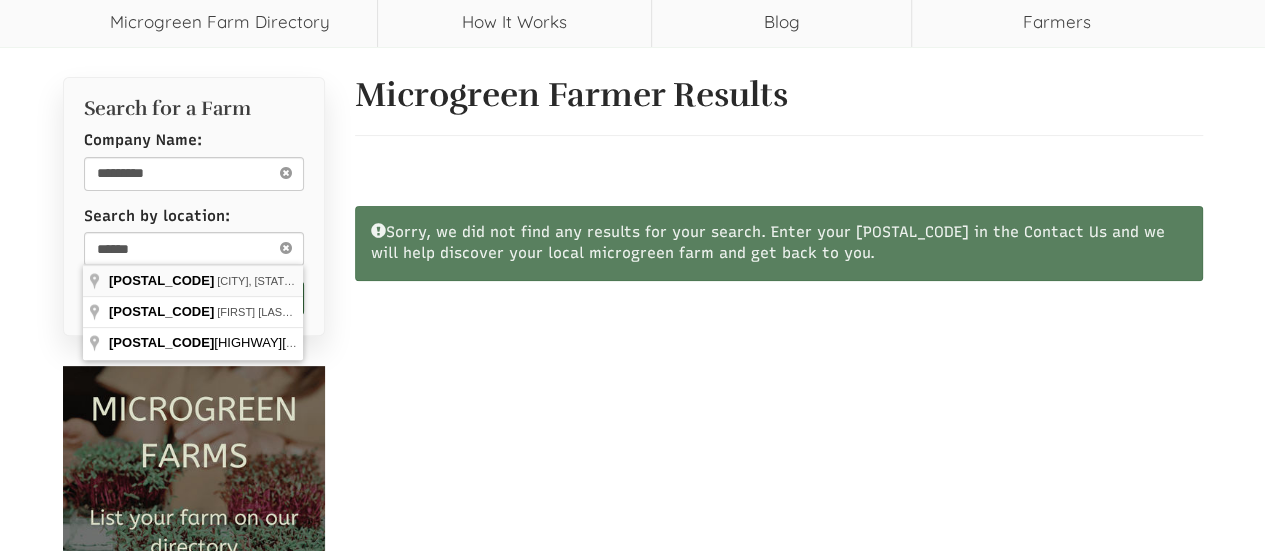 type on "**********" 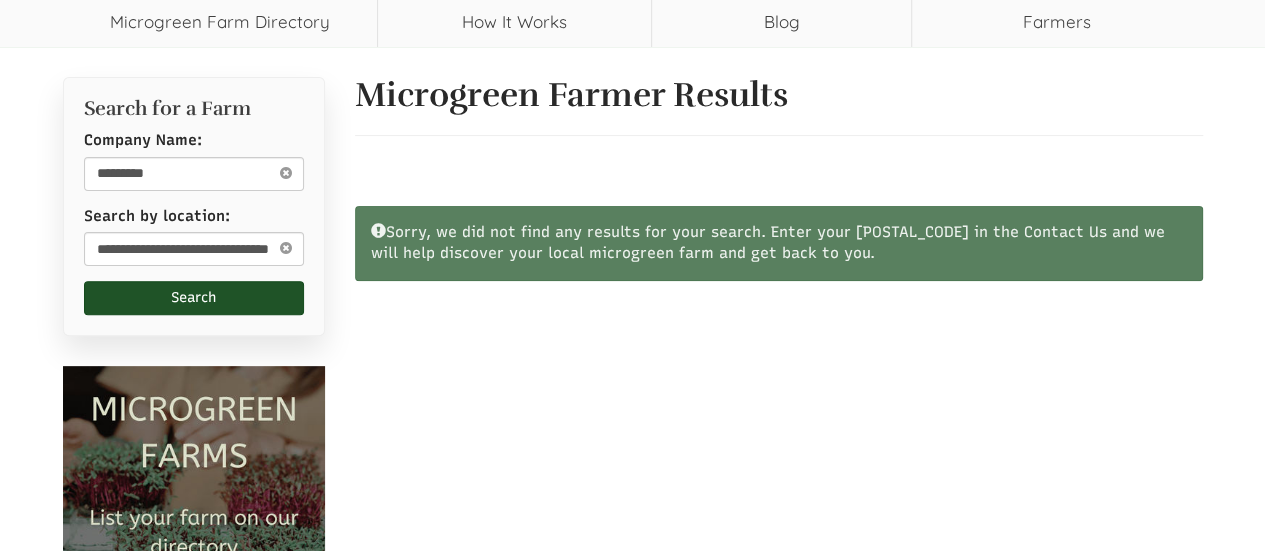 click on "Search" at bounding box center (194, 298) 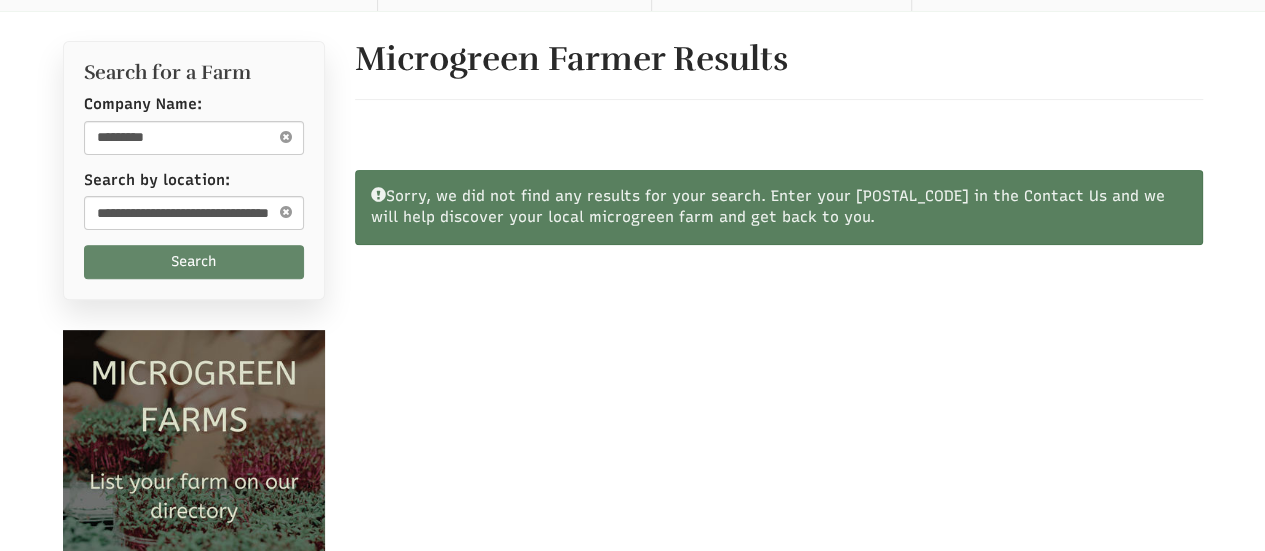 scroll, scrollTop: 0, scrollLeft: 0, axis: both 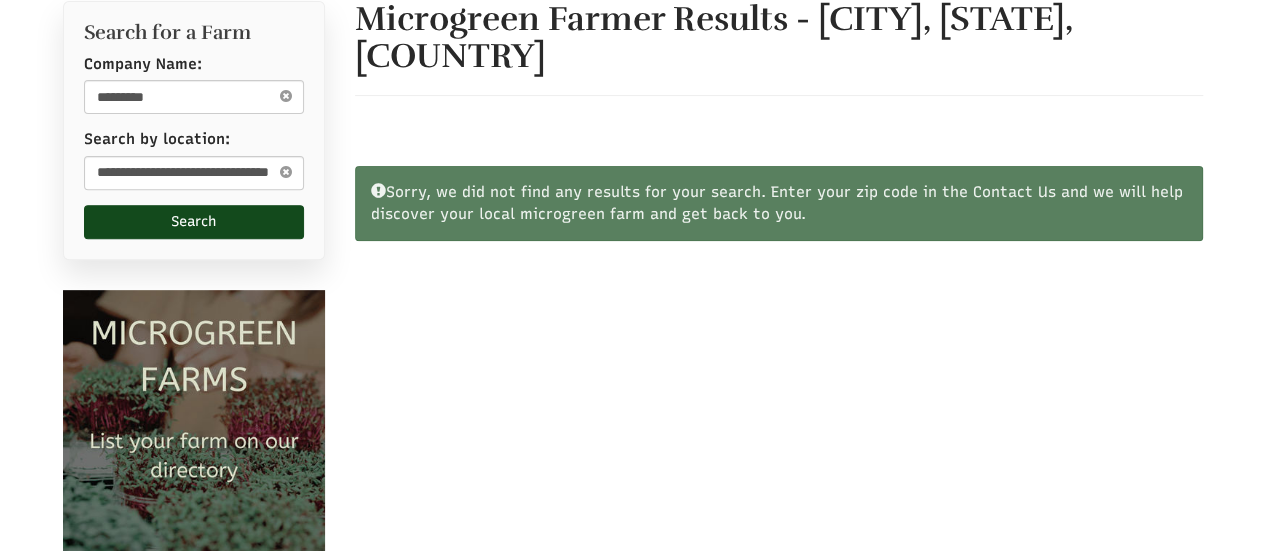 select 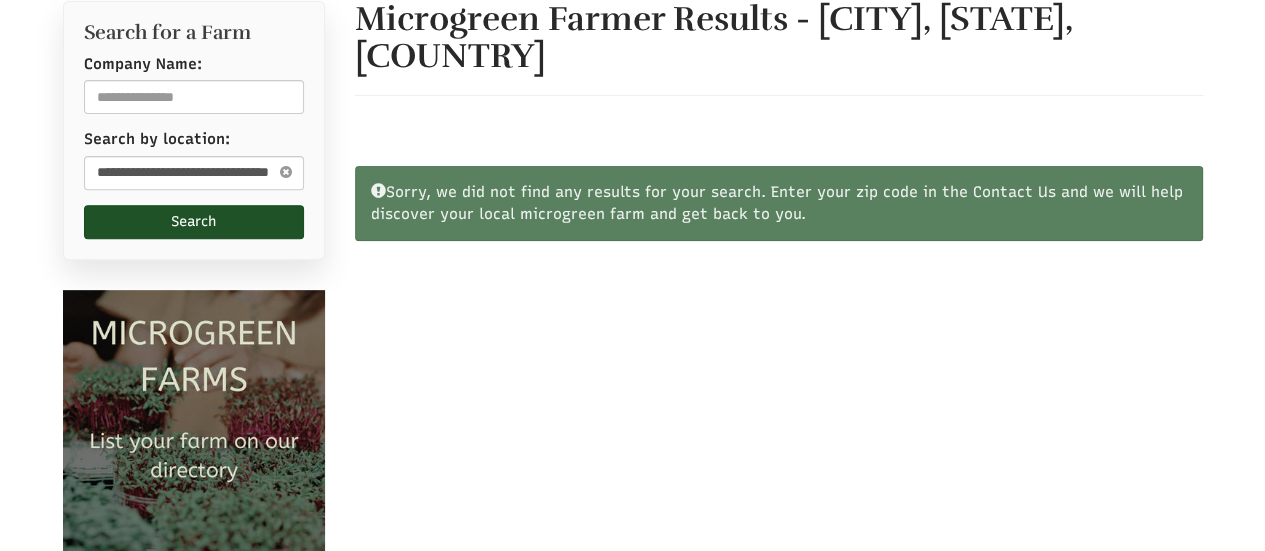 click on "Search" at bounding box center [194, 222] 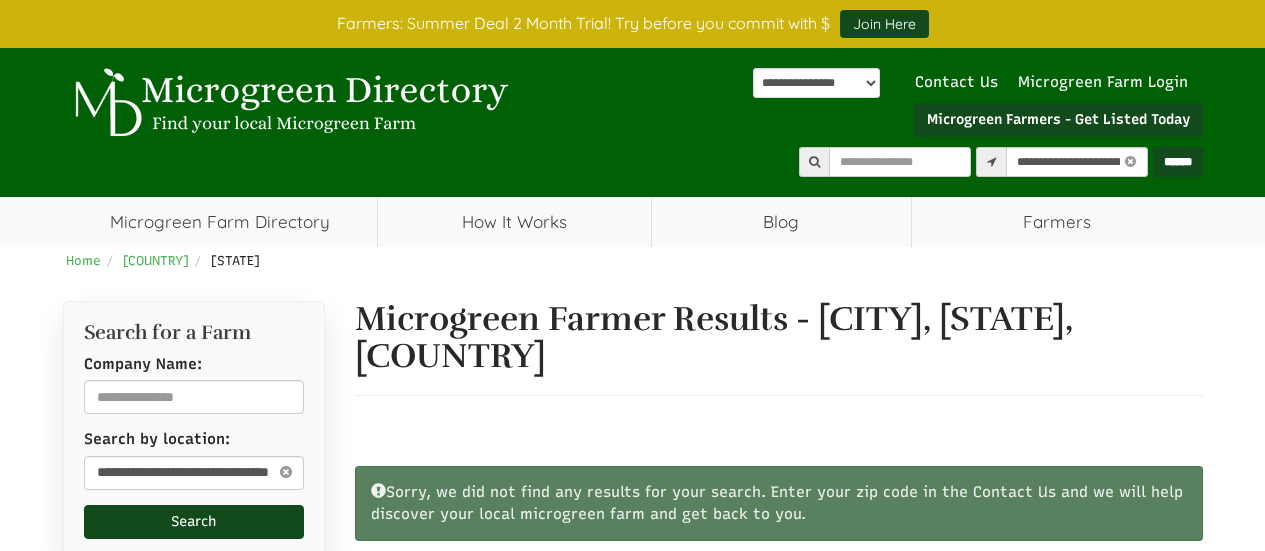 scroll, scrollTop: 0, scrollLeft: 0, axis: both 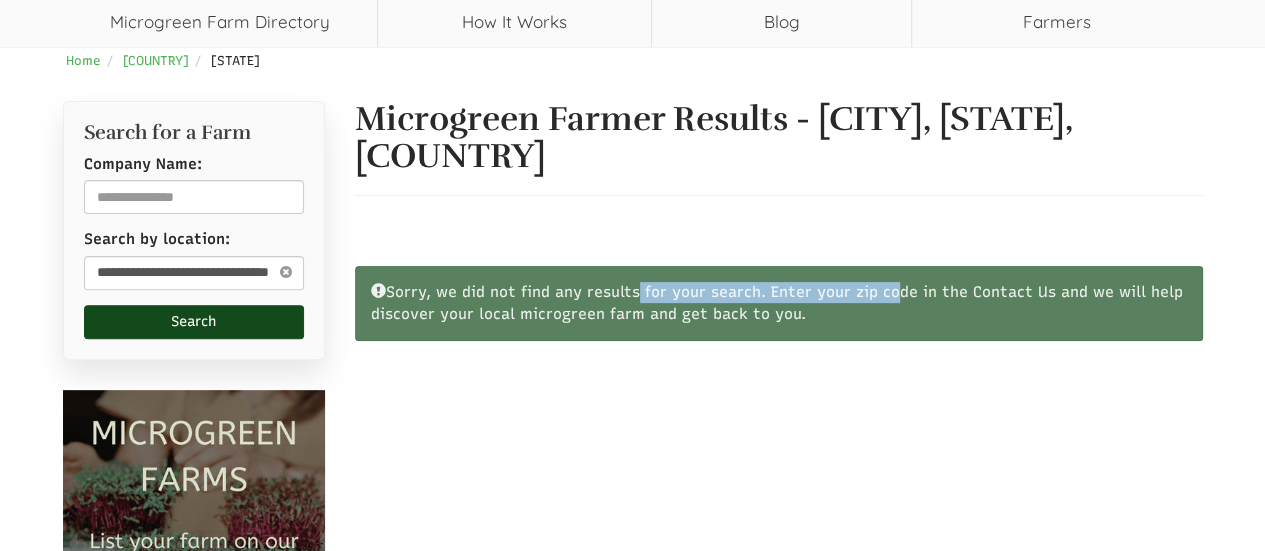 drag, startPoint x: 606, startPoint y: 287, endPoint x: 855, endPoint y: 297, distance: 249.20073 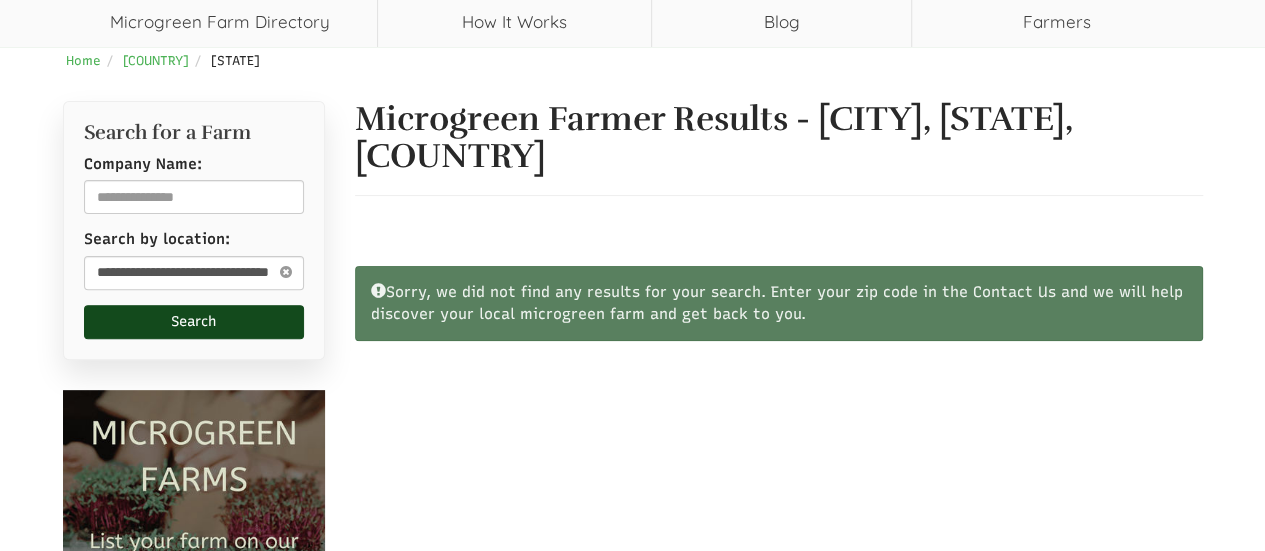 click on "Sorry, we did not find any results for your search. Enter your zip code in the Contact Us and we will help discover your local microgreen farm and get back to you." at bounding box center (779, 303) 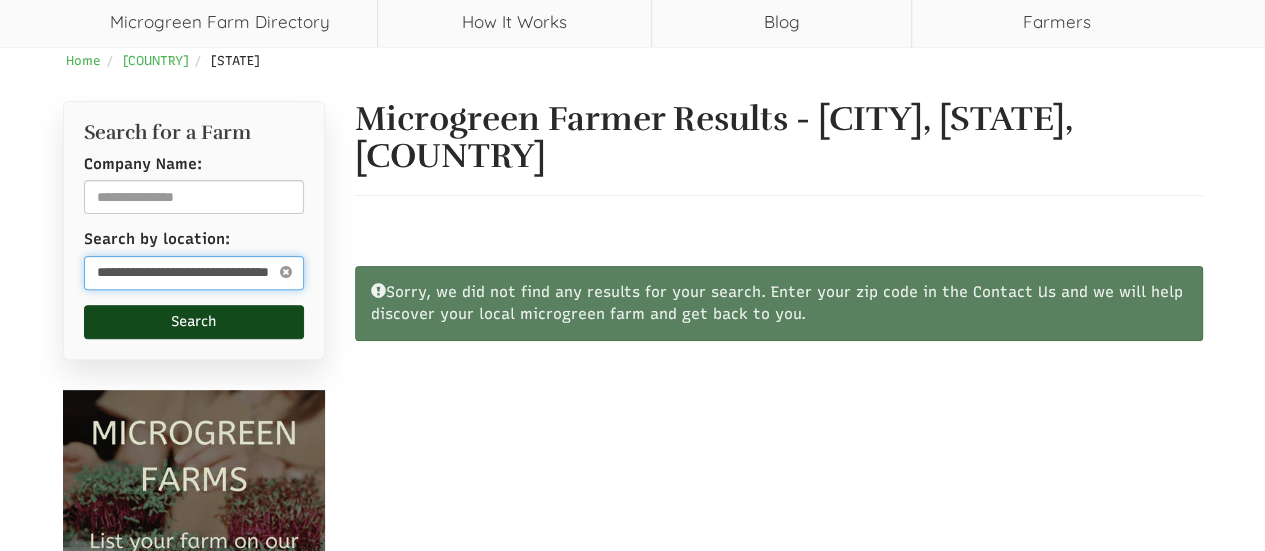 click on "**********" at bounding box center [194, 273] 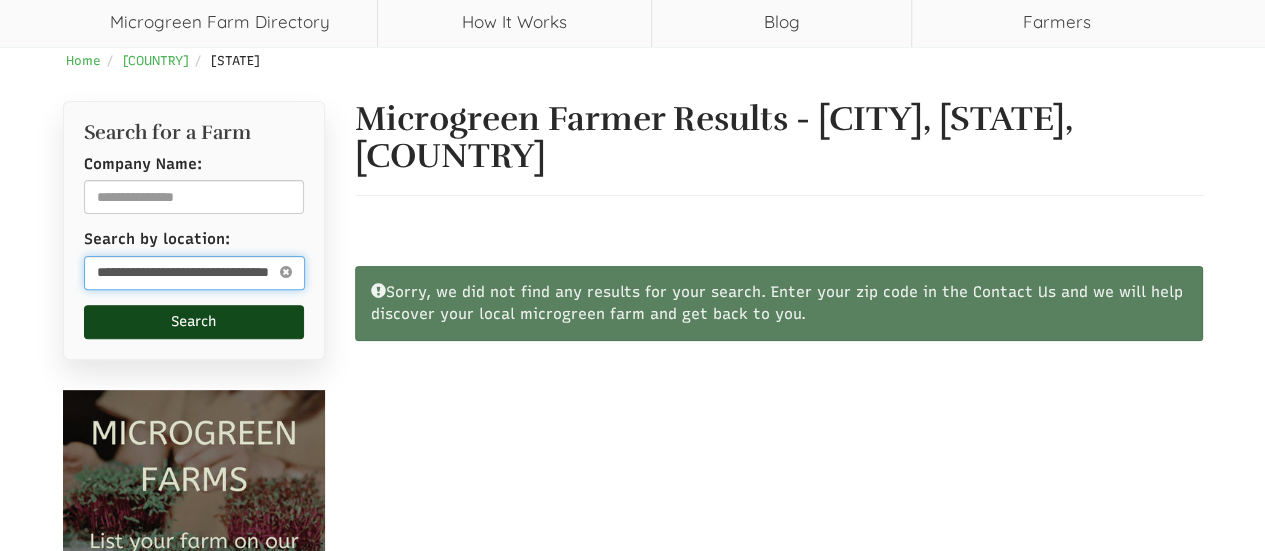 drag, startPoint x: 174, startPoint y: 270, endPoint x: 357, endPoint y: 271, distance: 183.00273 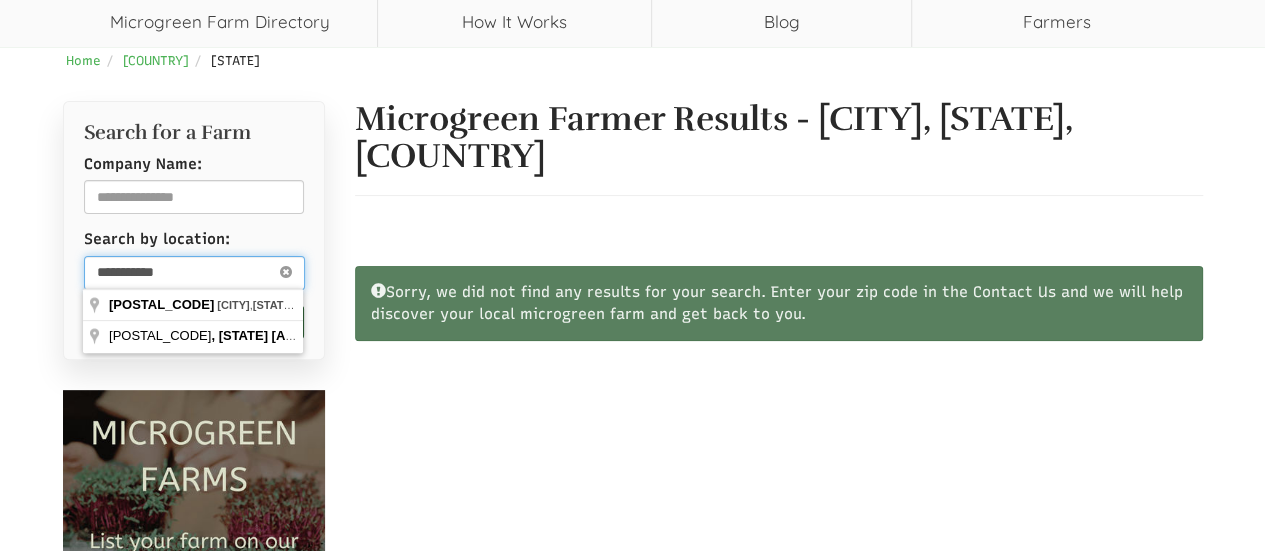 scroll, scrollTop: 0, scrollLeft: 0, axis: both 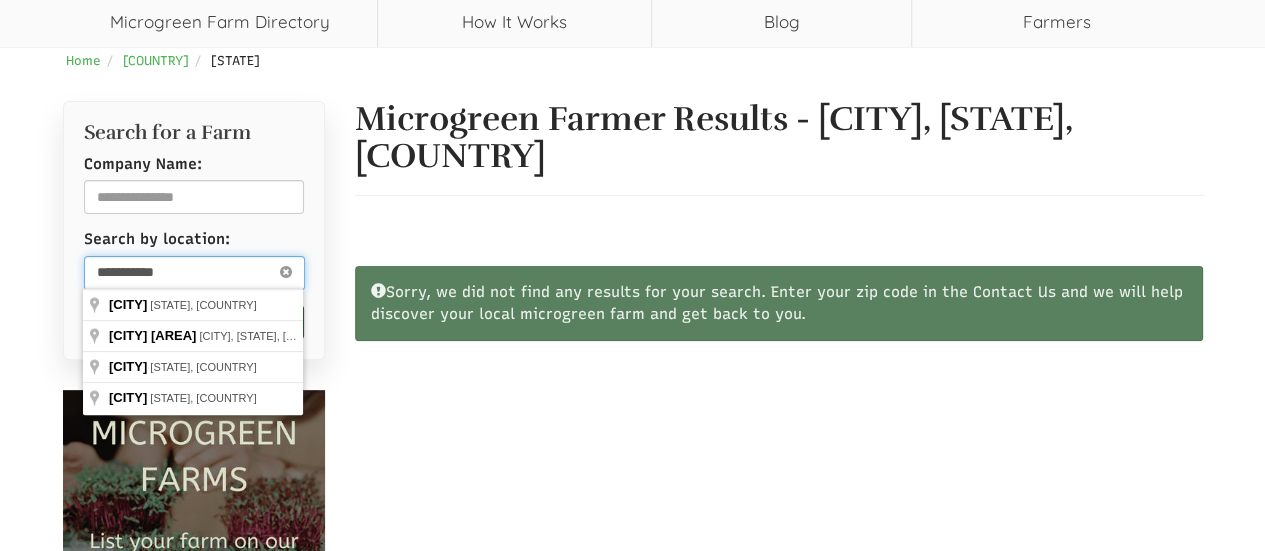 drag, startPoint x: 105, startPoint y: 270, endPoint x: 79, endPoint y: 273, distance: 26.172504 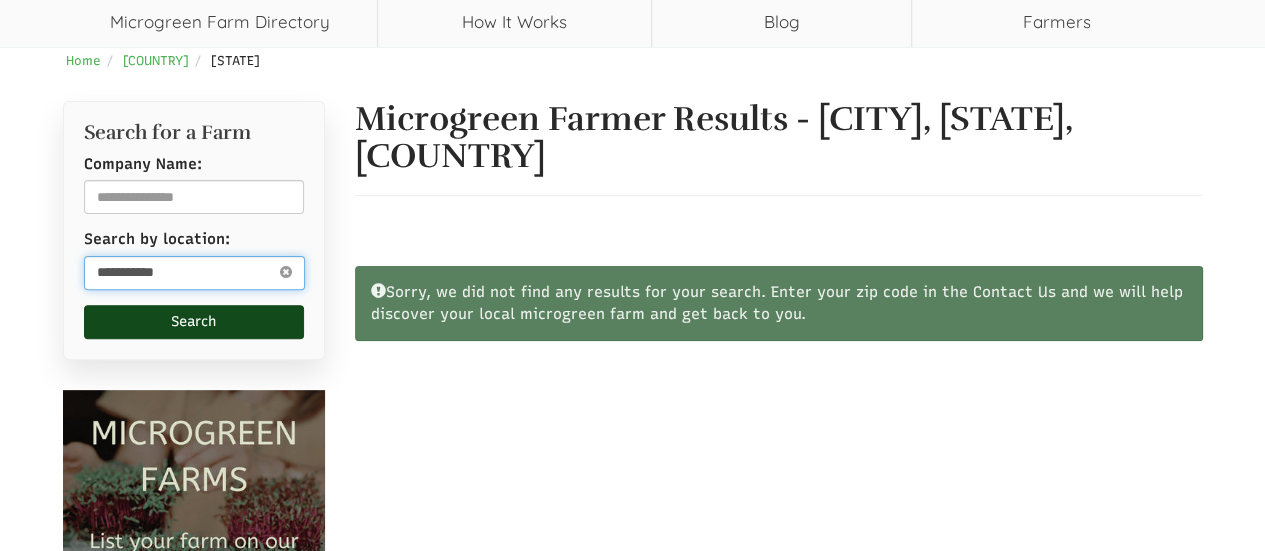 click on "**********" at bounding box center (194, 273) 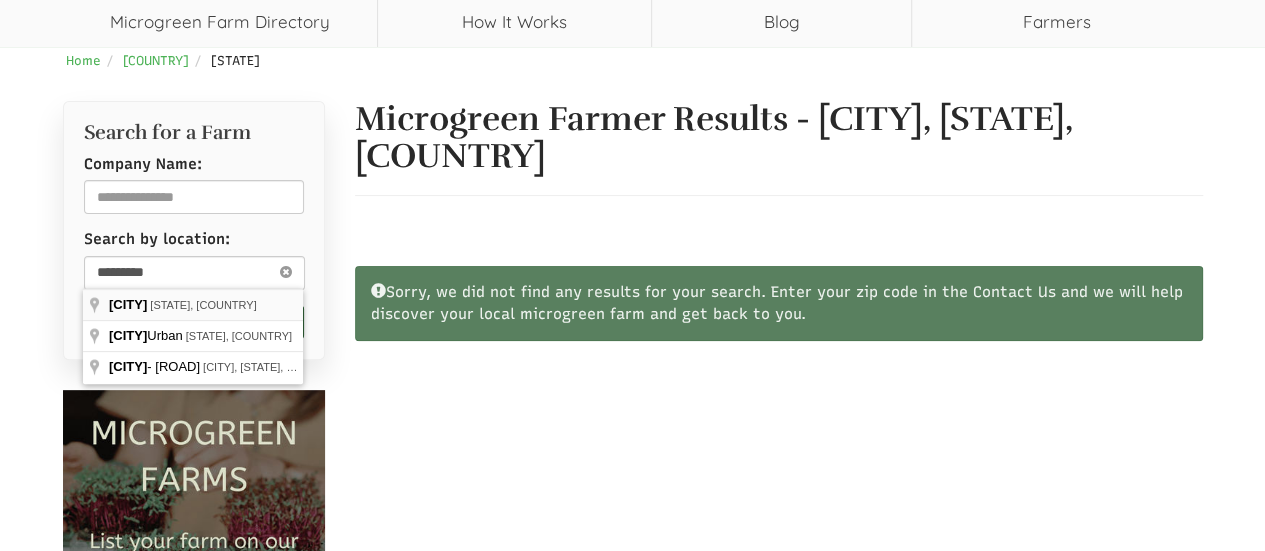 type on "**********" 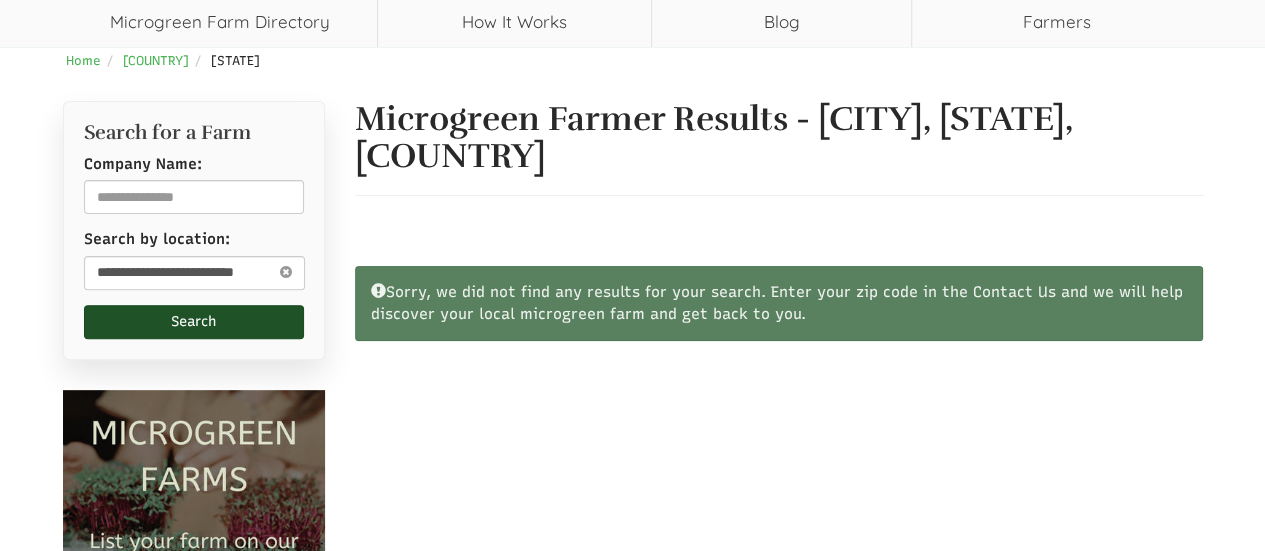 click on "Search" at bounding box center (194, 322) 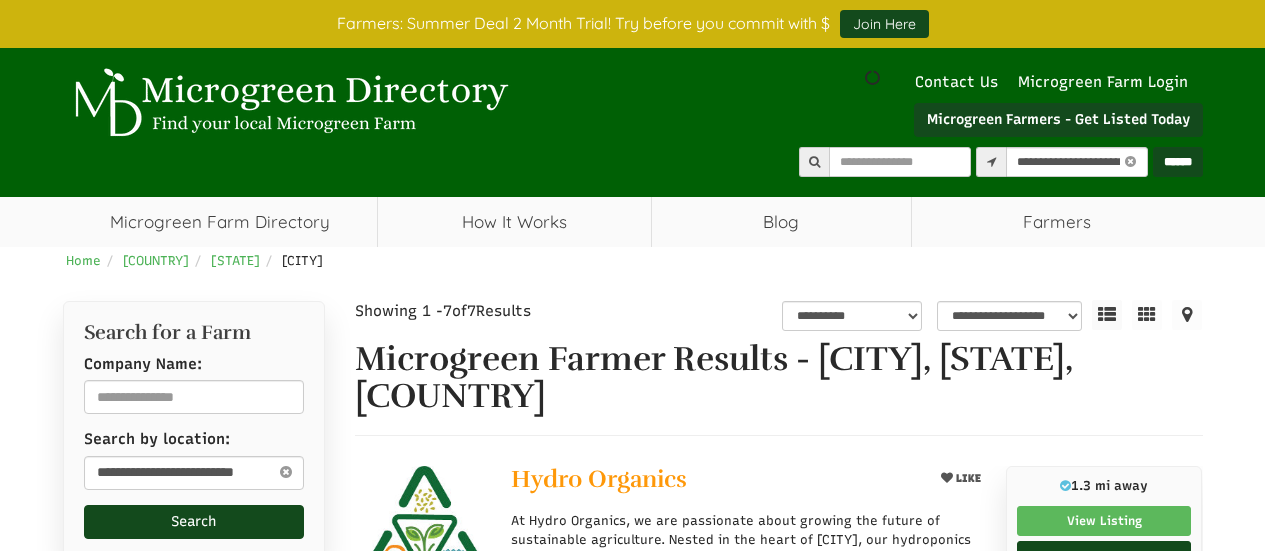 select on "********" 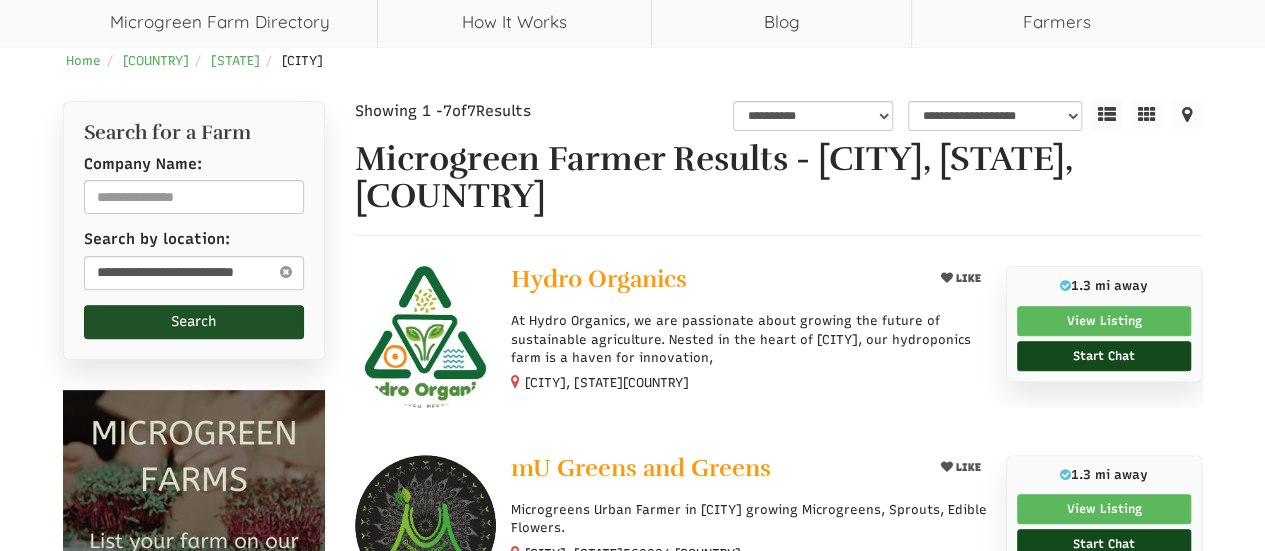scroll, scrollTop: 200, scrollLeft: 0, axis: vertical 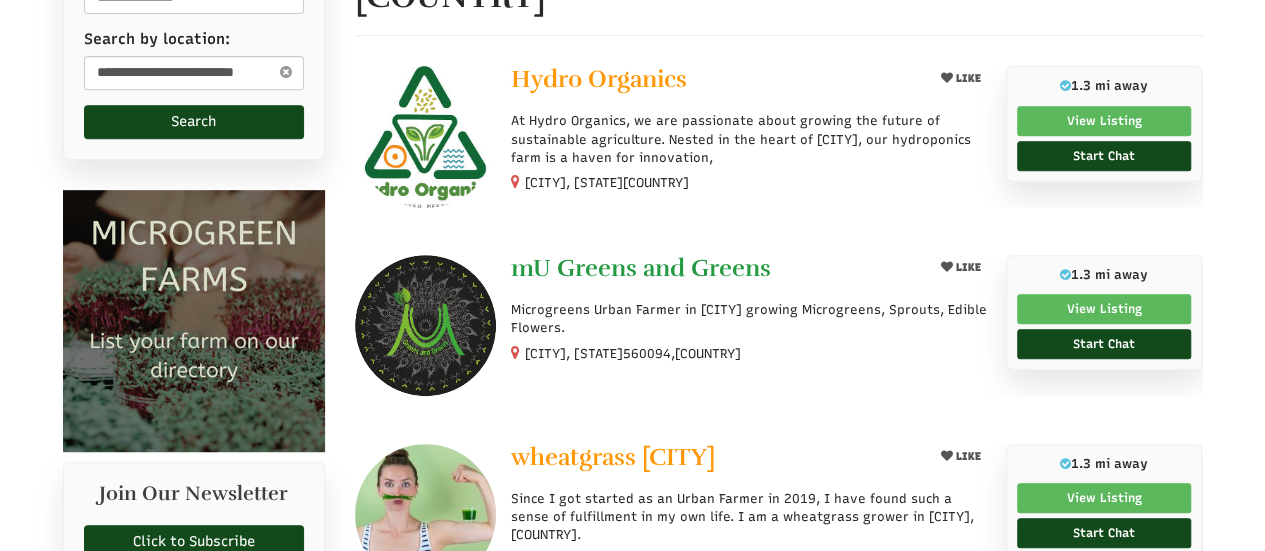 select 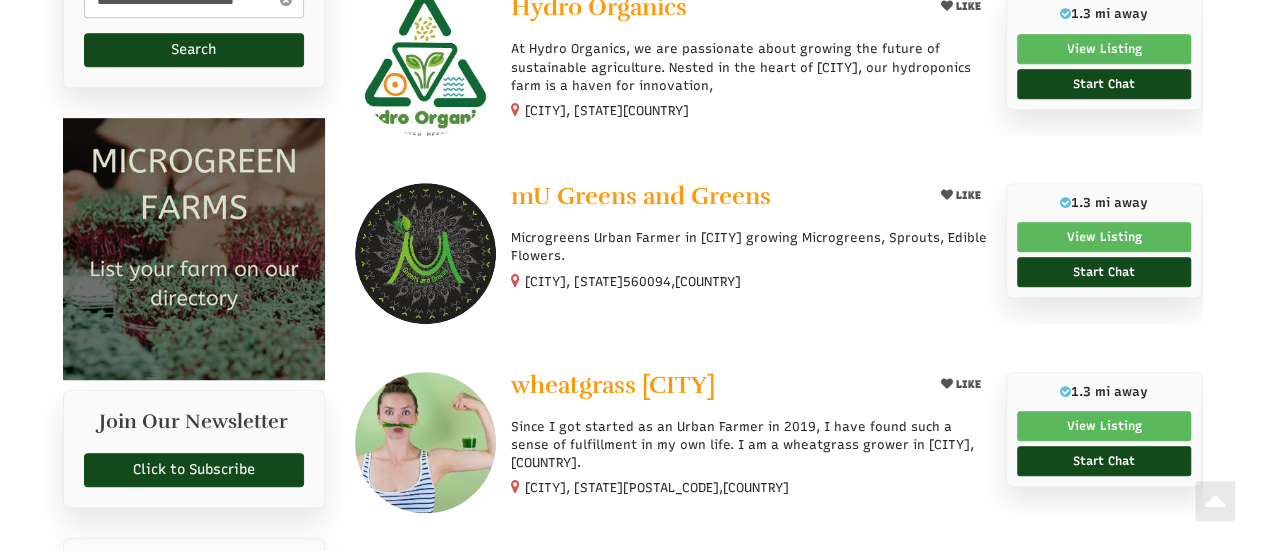 scroll, scrollTop: 400, scrollLeft: 0, axis: vertical 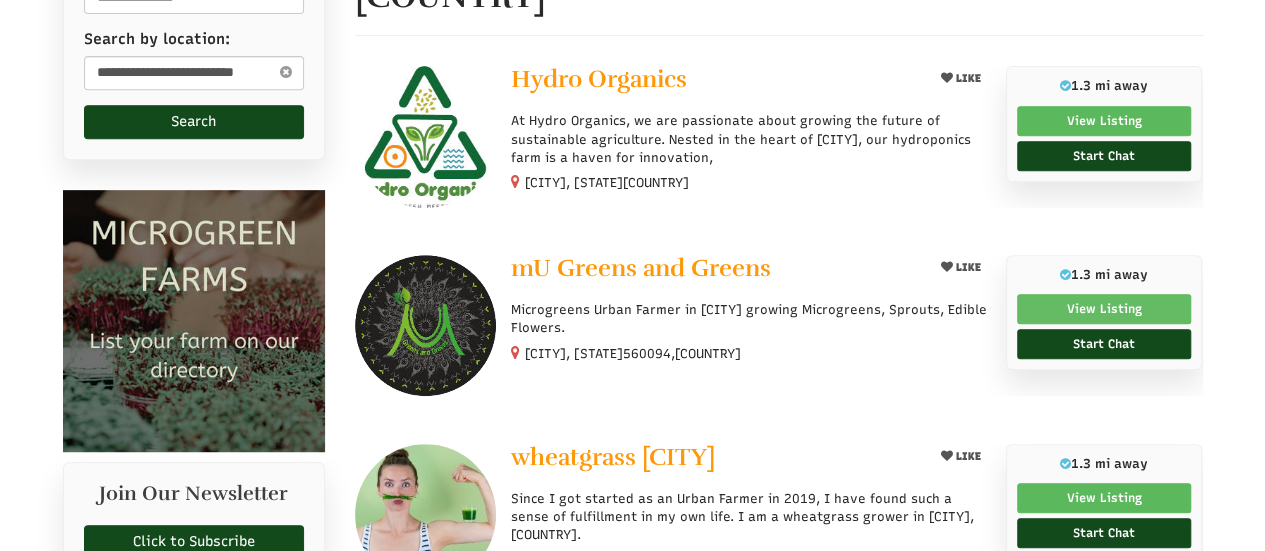 click on "View Listing" at bounding box center [1104, 309] 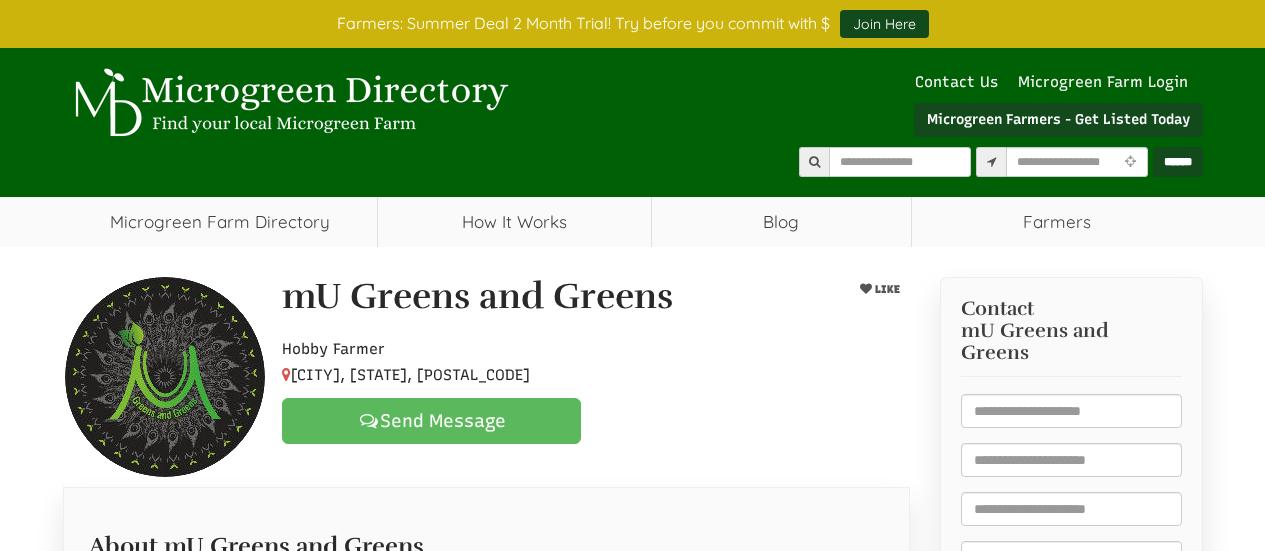 scroll, scrollTop: 0, scrollLeft: 0, axis: both 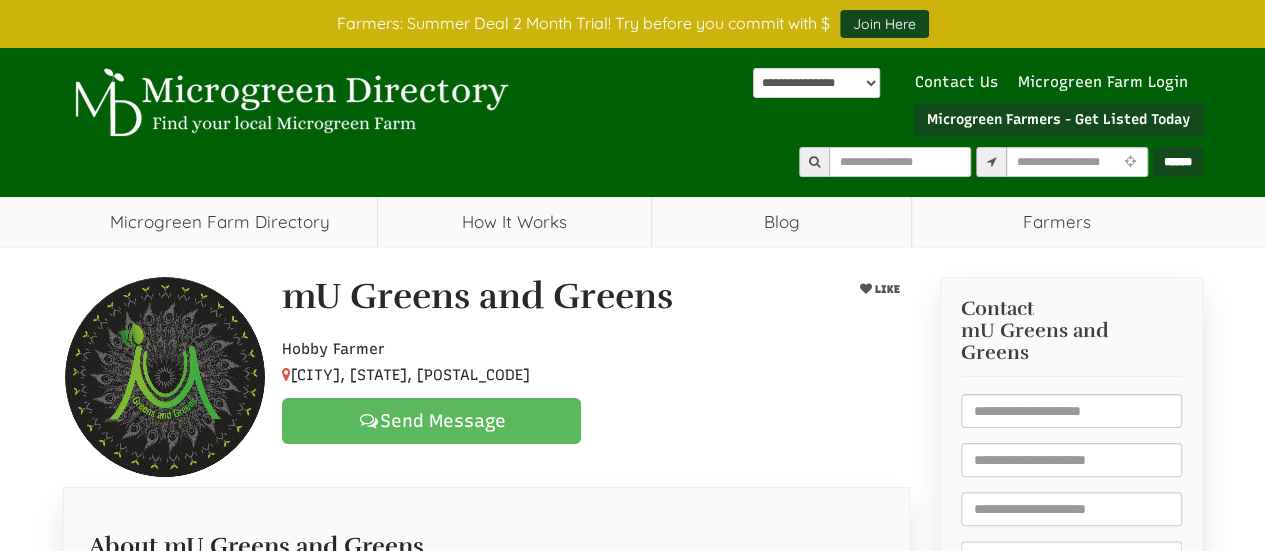 select 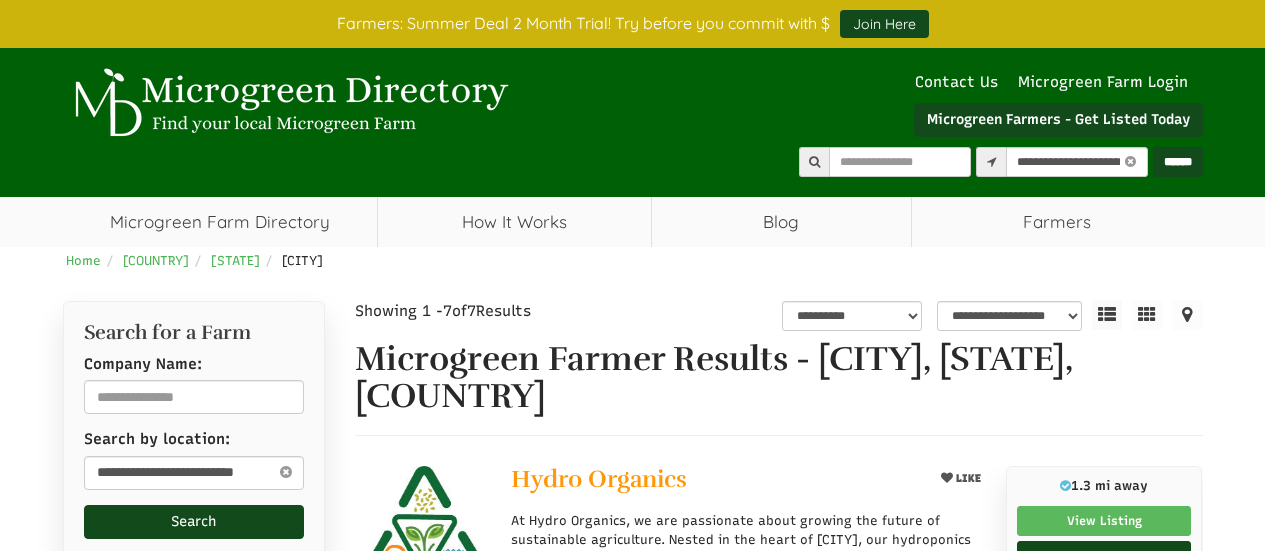 select on "********" 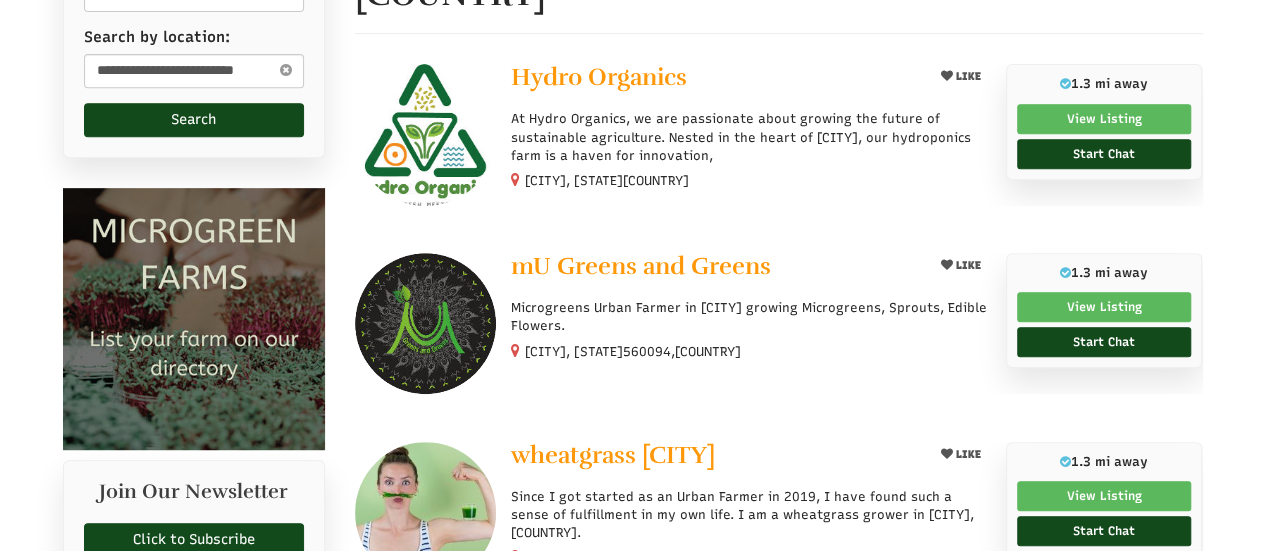 scroll, scrollTop: 0, scrollLeft: 0, axis: both 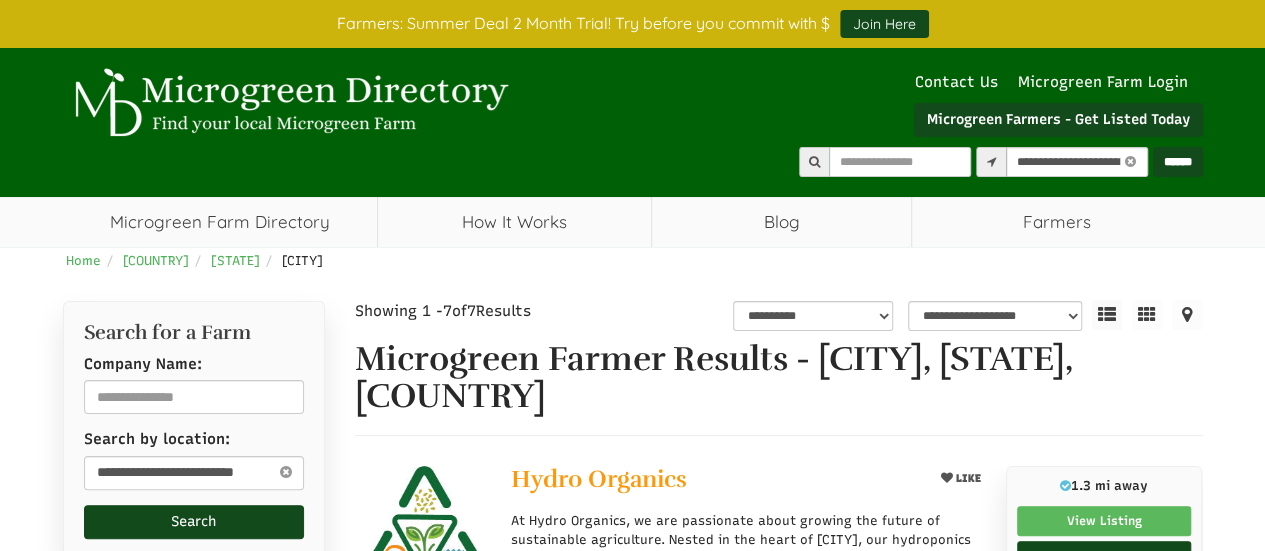 select 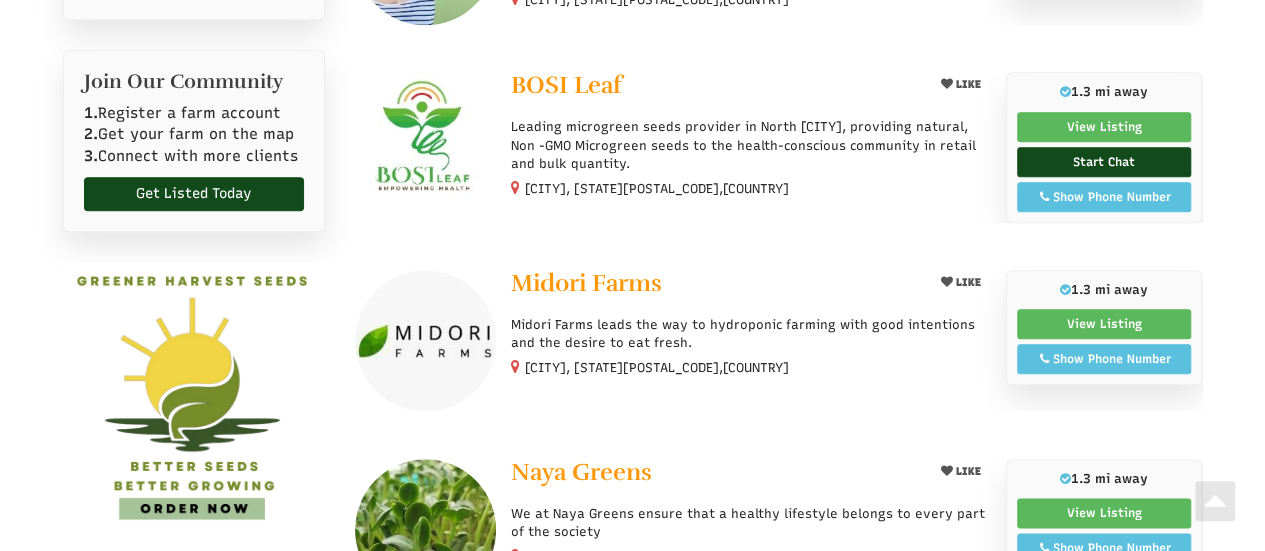 scroll, scrollTop: 1200, scrollLeft: 0, axis: vertical 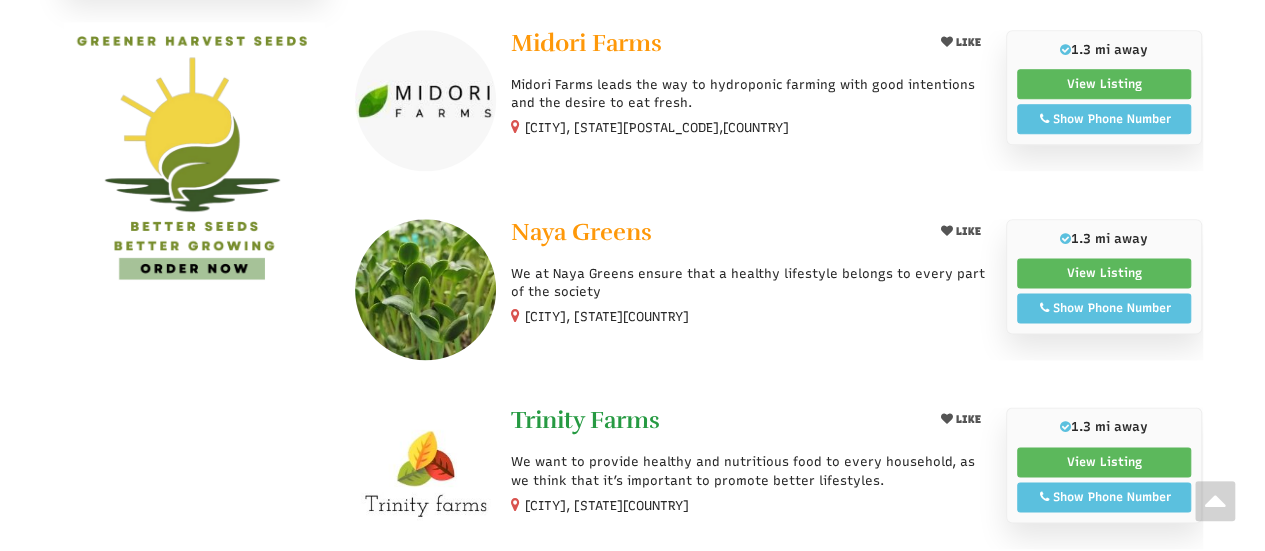 click on "Trinity Farms" at bounding box center (585, 420) 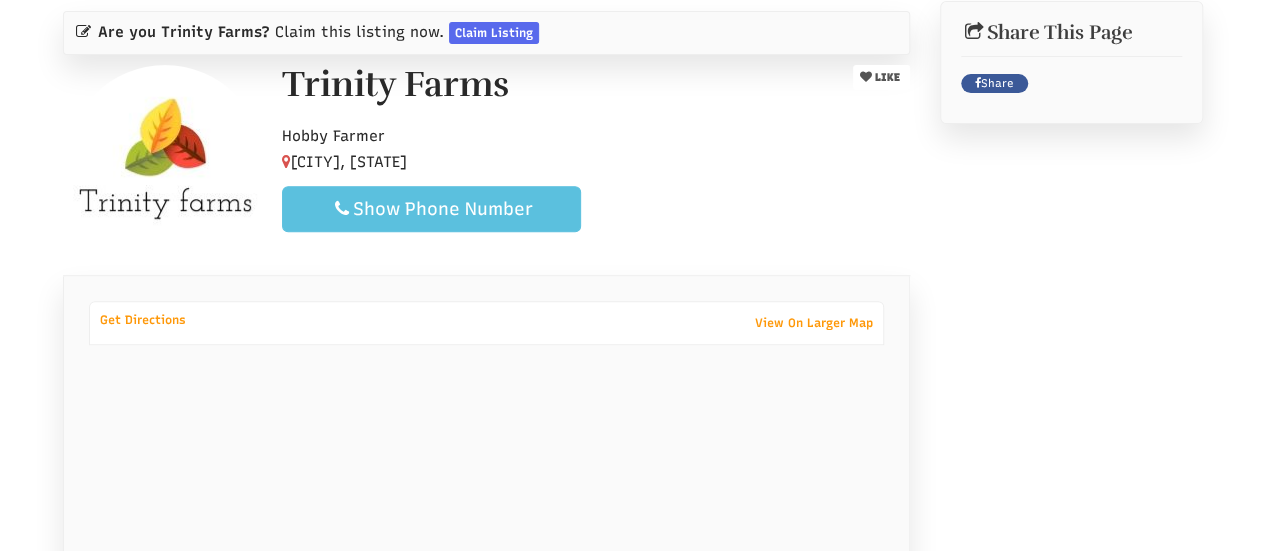 scroll, scrollTop: 300, scrollLeft: 0, axis: vertical 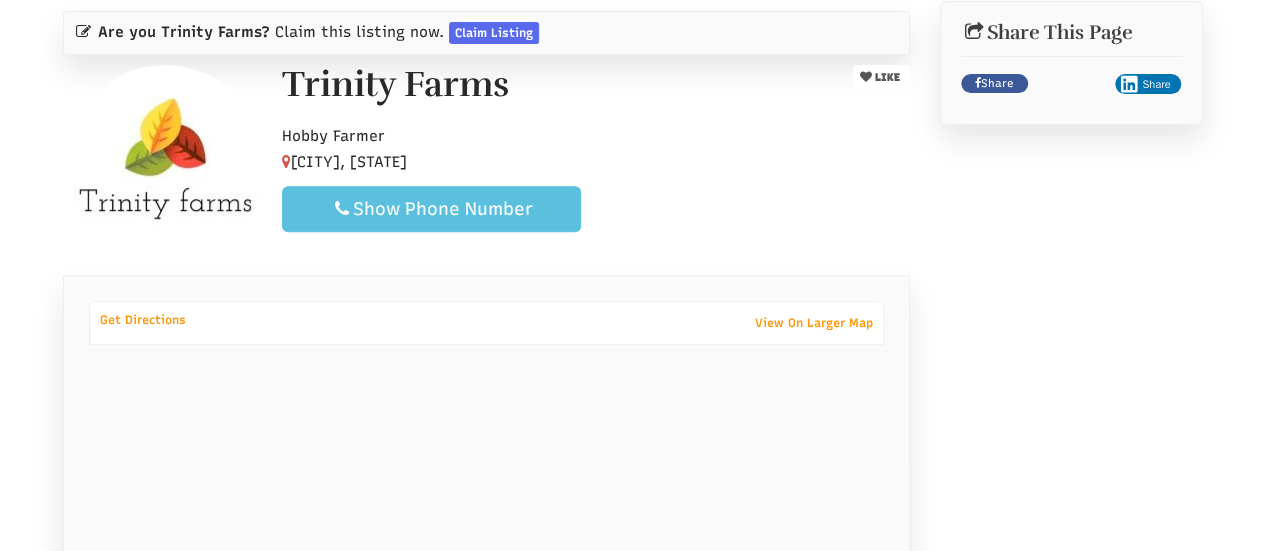 select 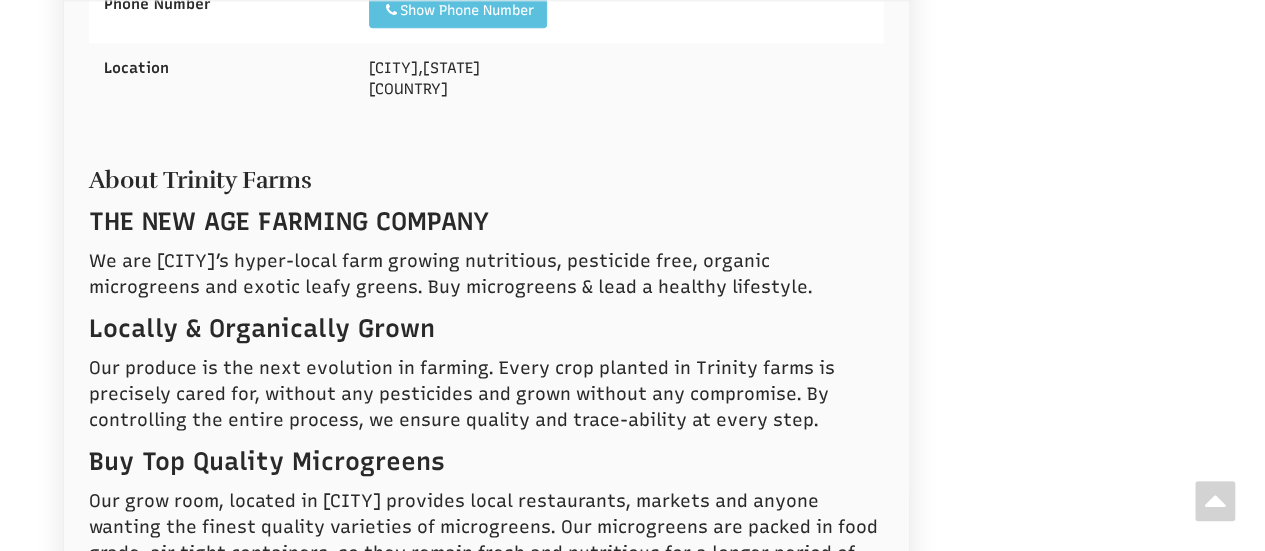 scroll, scrollTop: 1100, scrollLeft: 0, axis: vertical 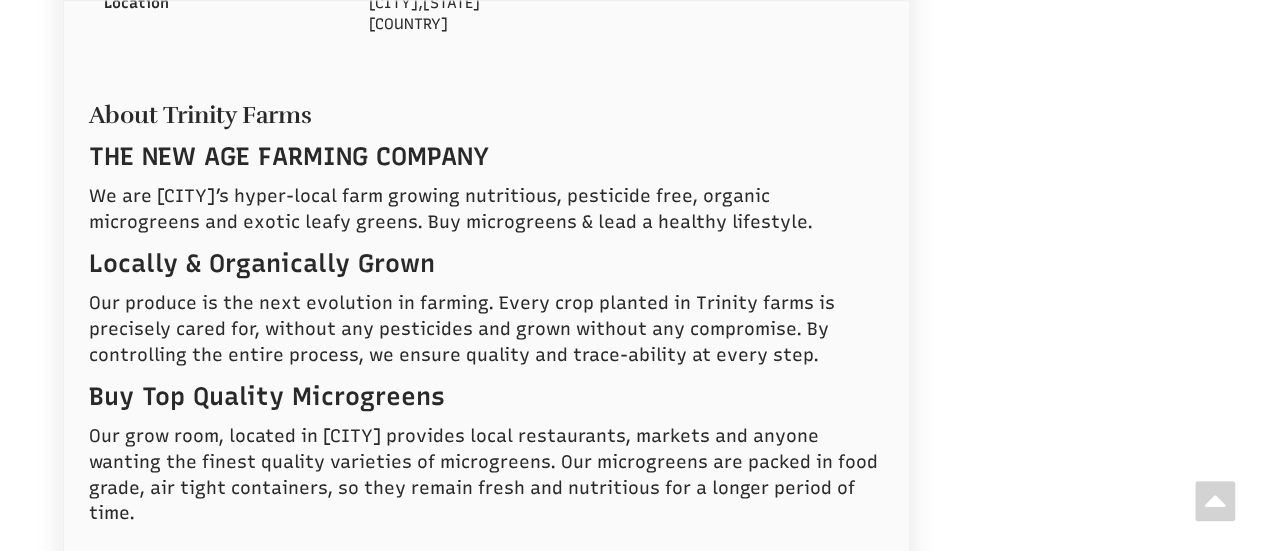 drag, startPoint x: 110, startPoint y: 163, endPoint x: 753, endPoint y: 263, distance: 650.7296 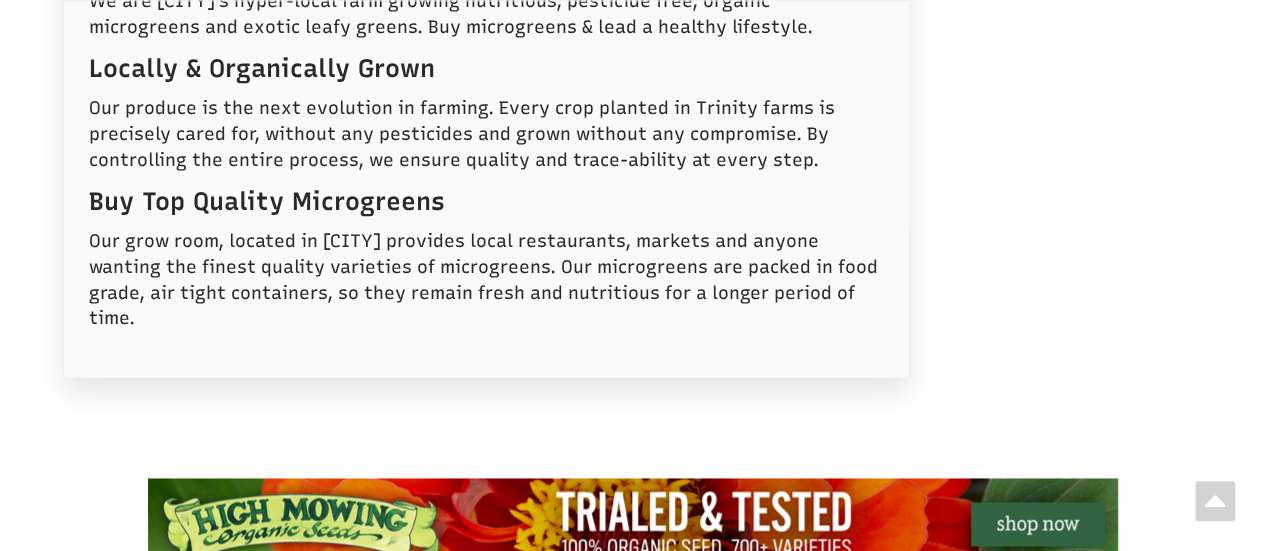 scroll, scrollTop: 1300, scrollLeft: 0, axis: vertical 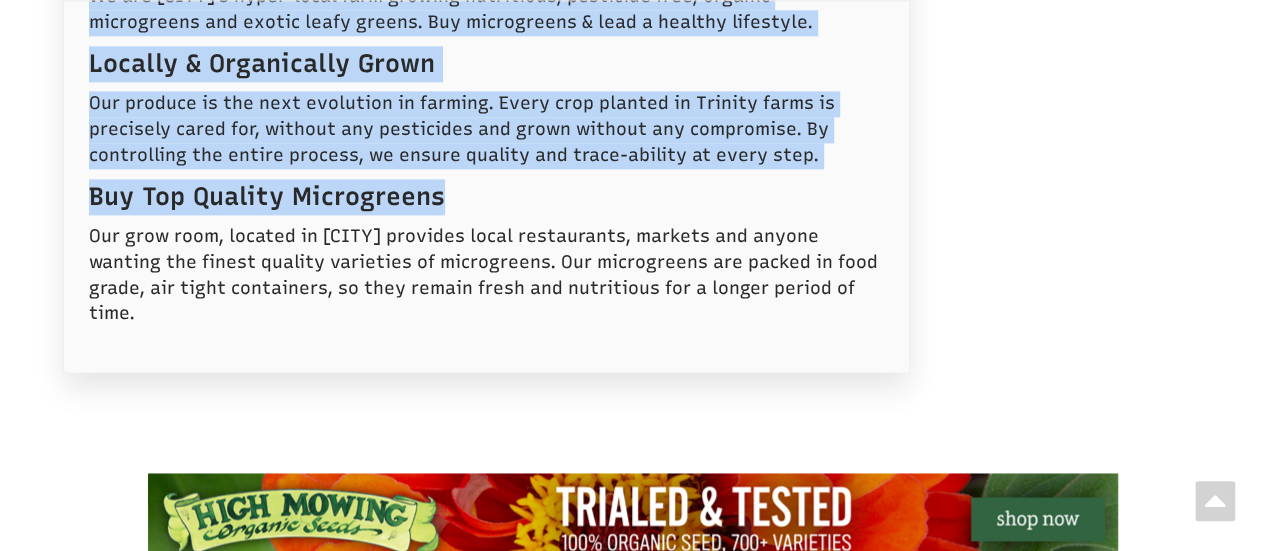 drag, startPoint x: 218, startPoint y: 131, endPoint x: 702, endPoint y: 241, distance: 496.34262 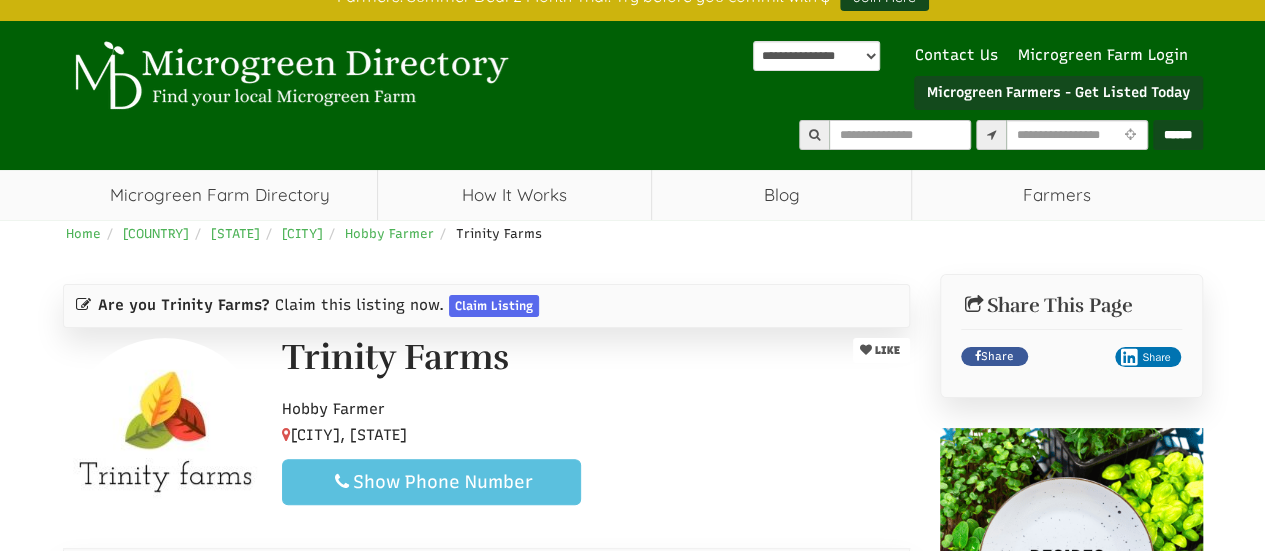 scroll, scrollTop: 0, scrollLeft: 0, axis: both 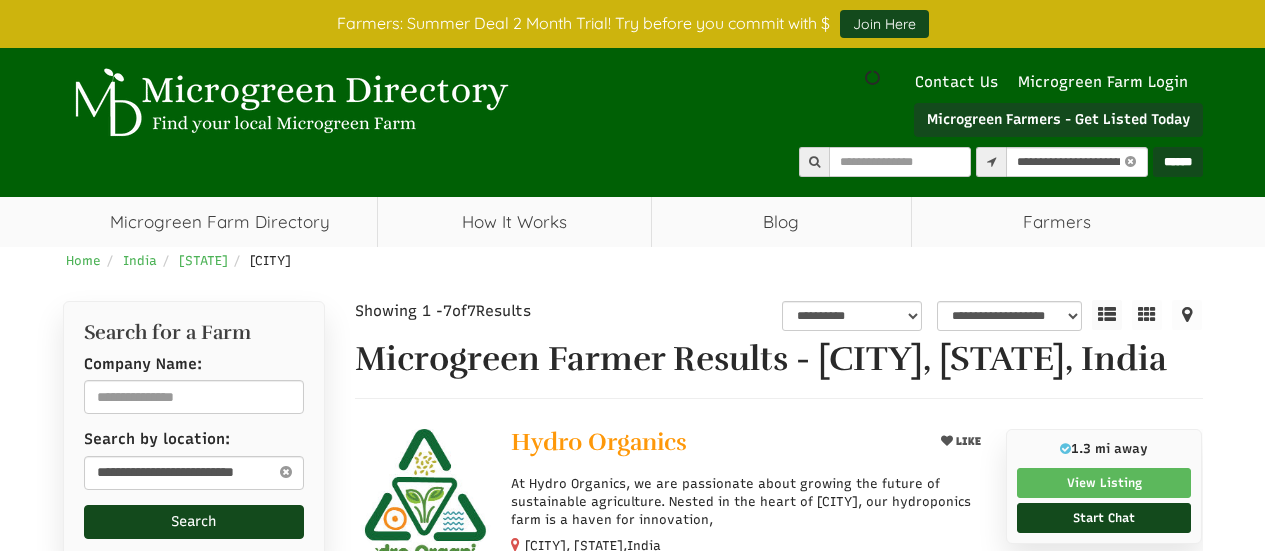 select on "********" 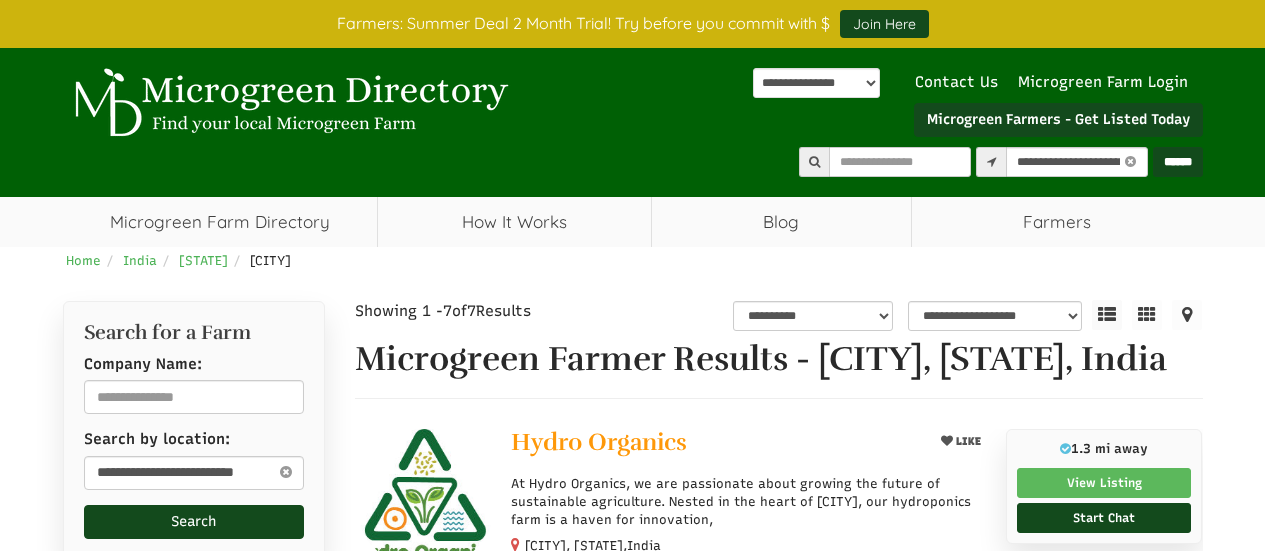scroll, scrollTop: 0, scrollLeft: 0, axis: both 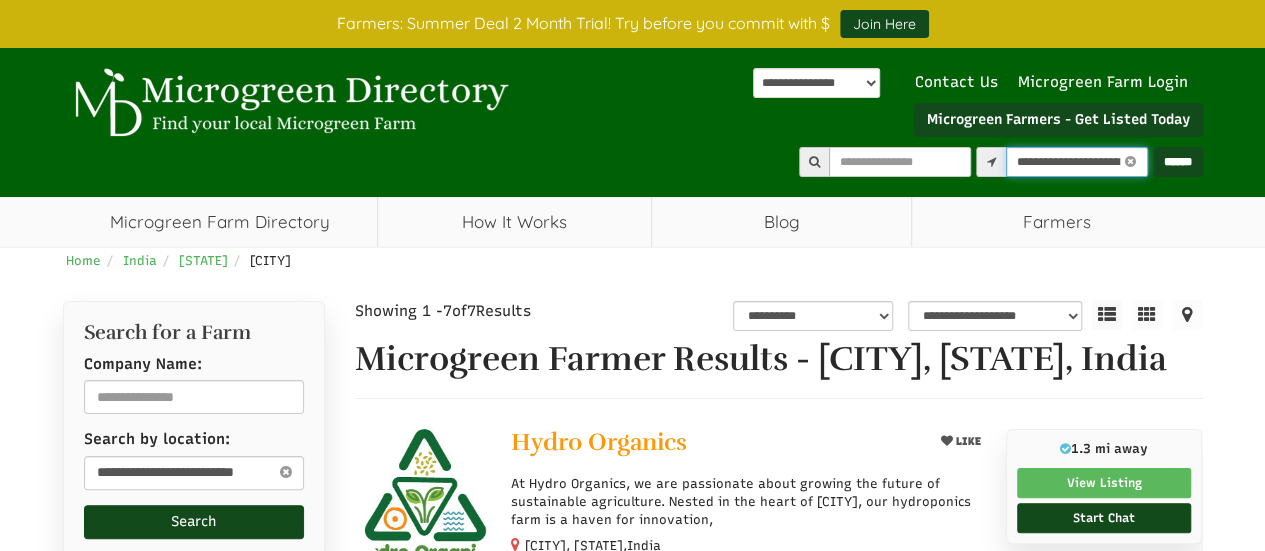 click on "**********" at bounding box center (1077, 162) 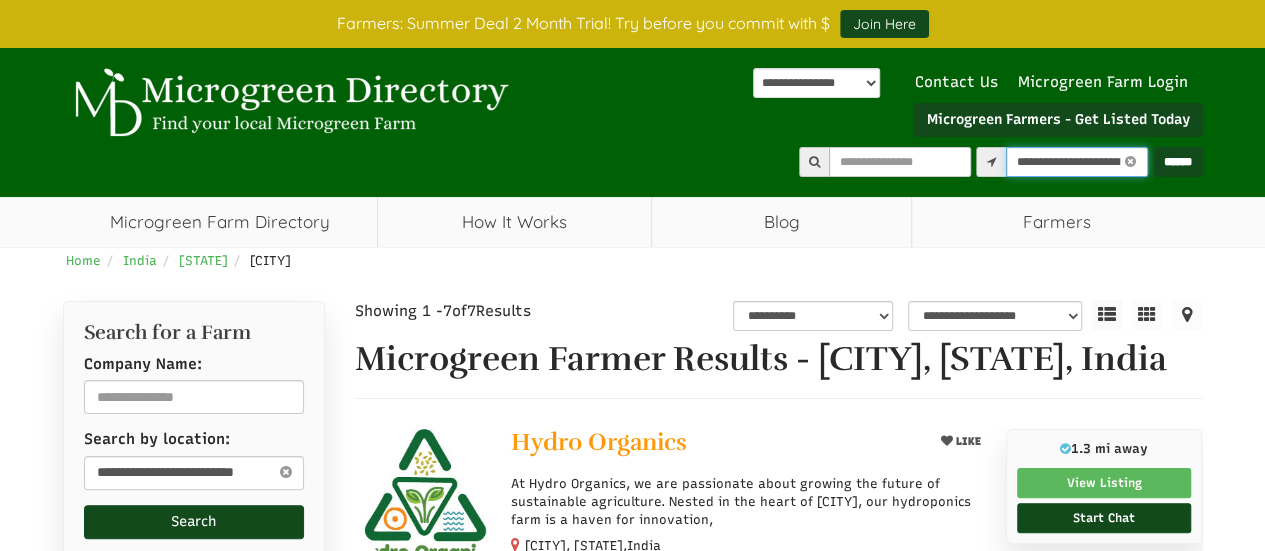 drag, startPoint x: 984, startPoint y: 162, endPoint x: 932, endPoint y: 172, distance: 52.95281 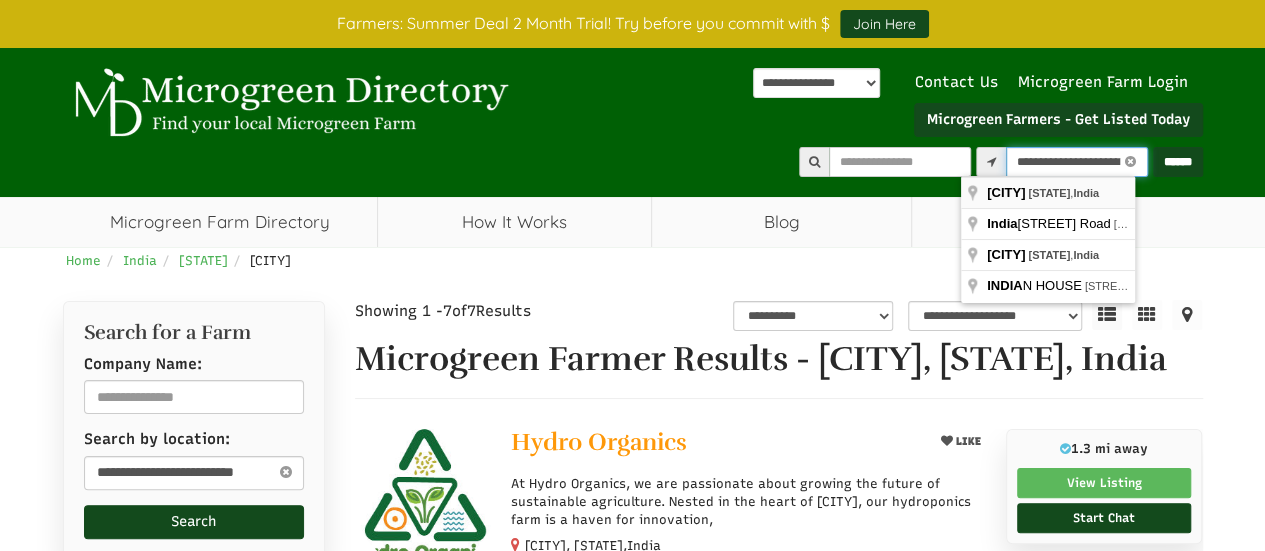 type on "**********" 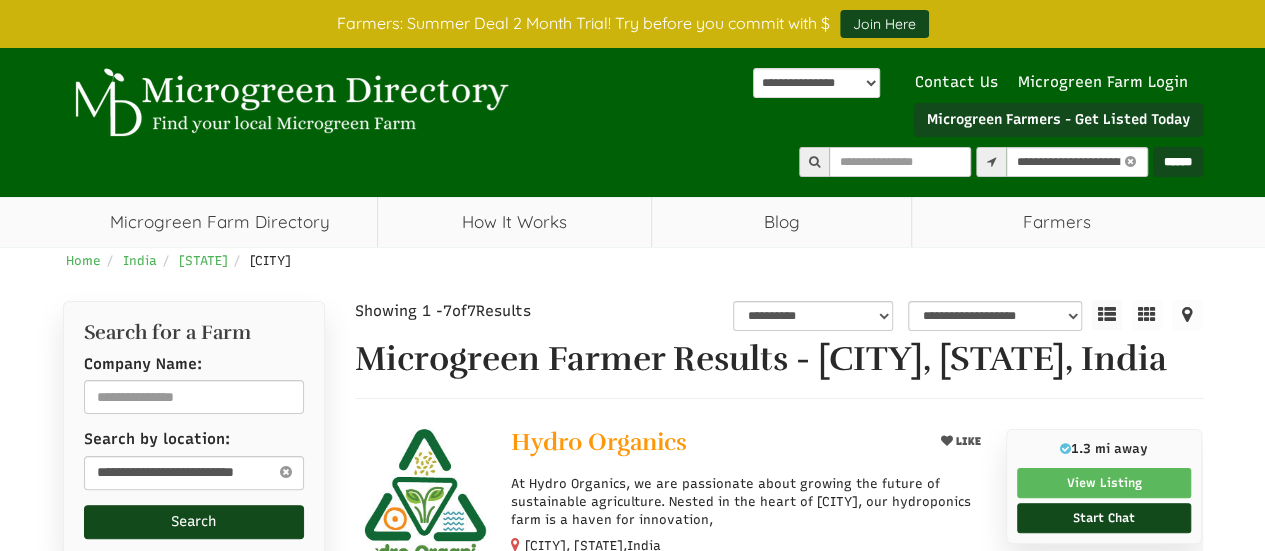 click on "******" at bounding box center [1178, 162] 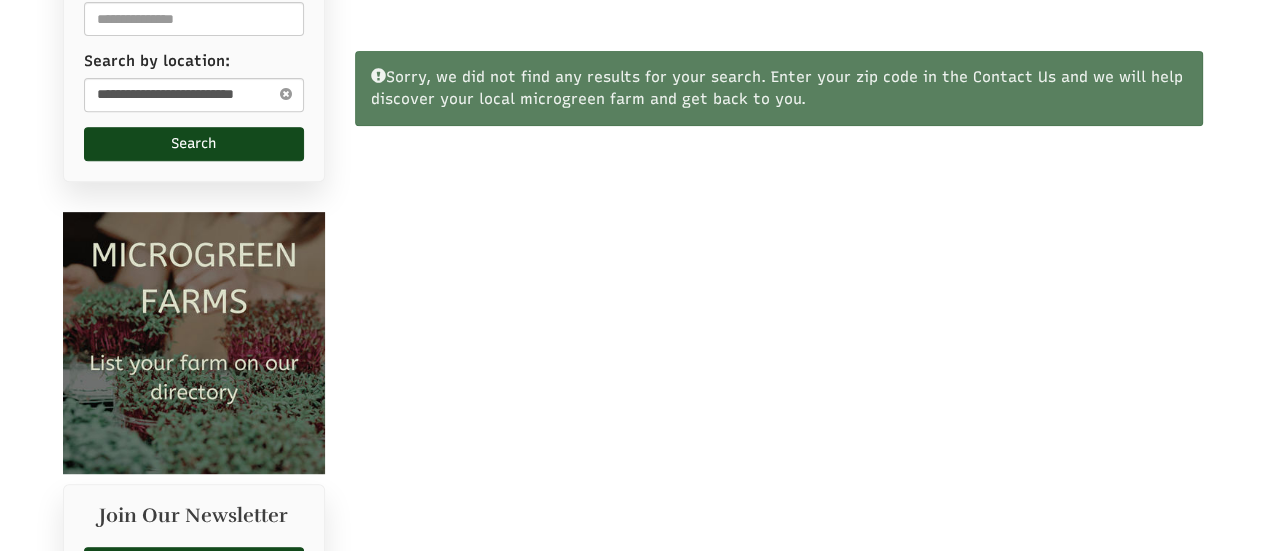scroll, scrollTop: 100, scrollLeft: 0, axis: vertical 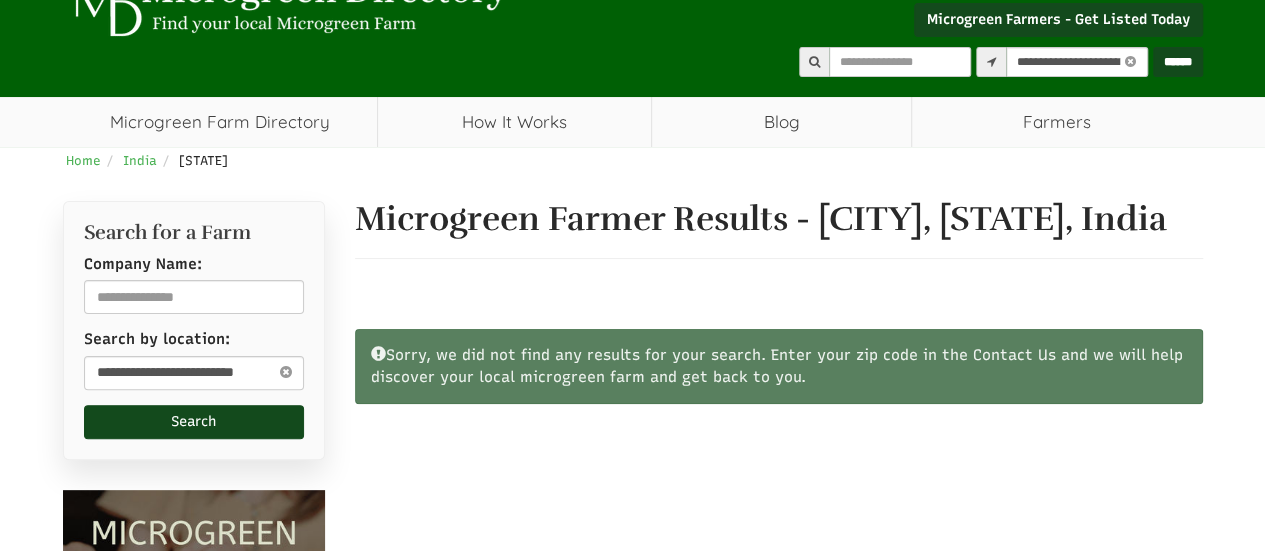 select 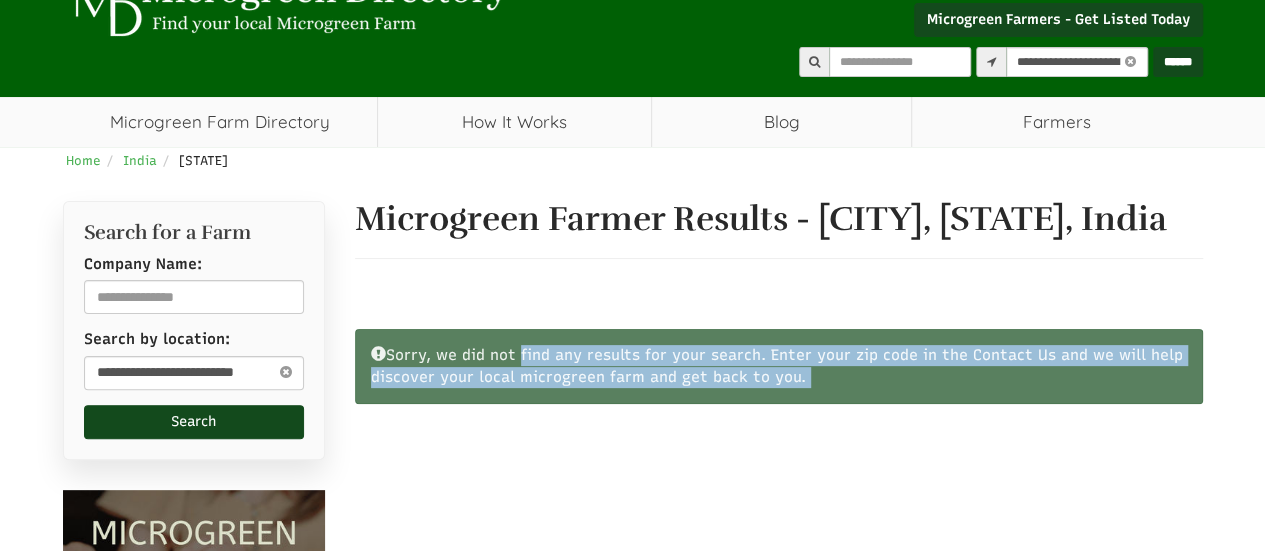 drag, startPoint x: 485, startPoint y: 383, endPoint x: 905, endPoint y: 441, distance: 423.98584 